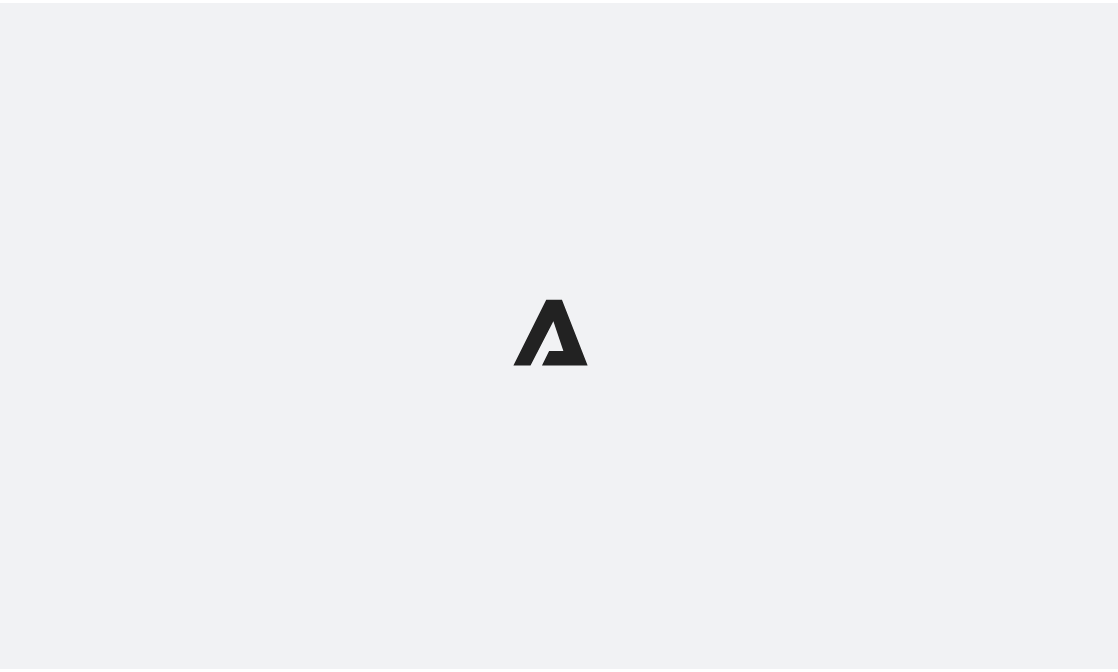scroll, scrollTop: 0, scrollLeft: 0, axis: both 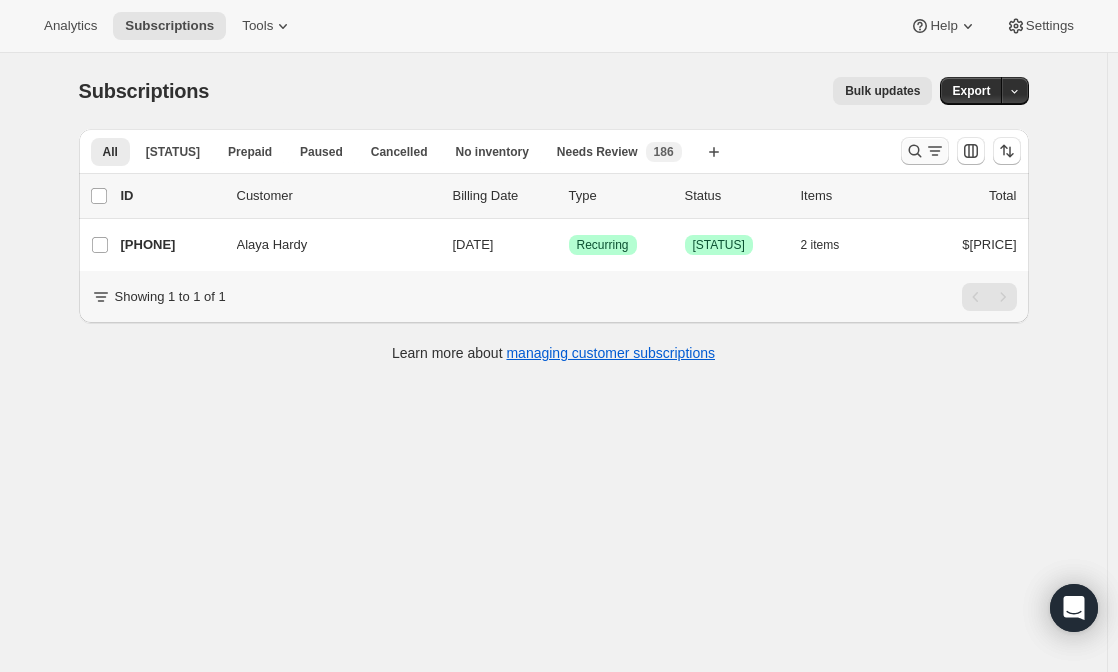 click 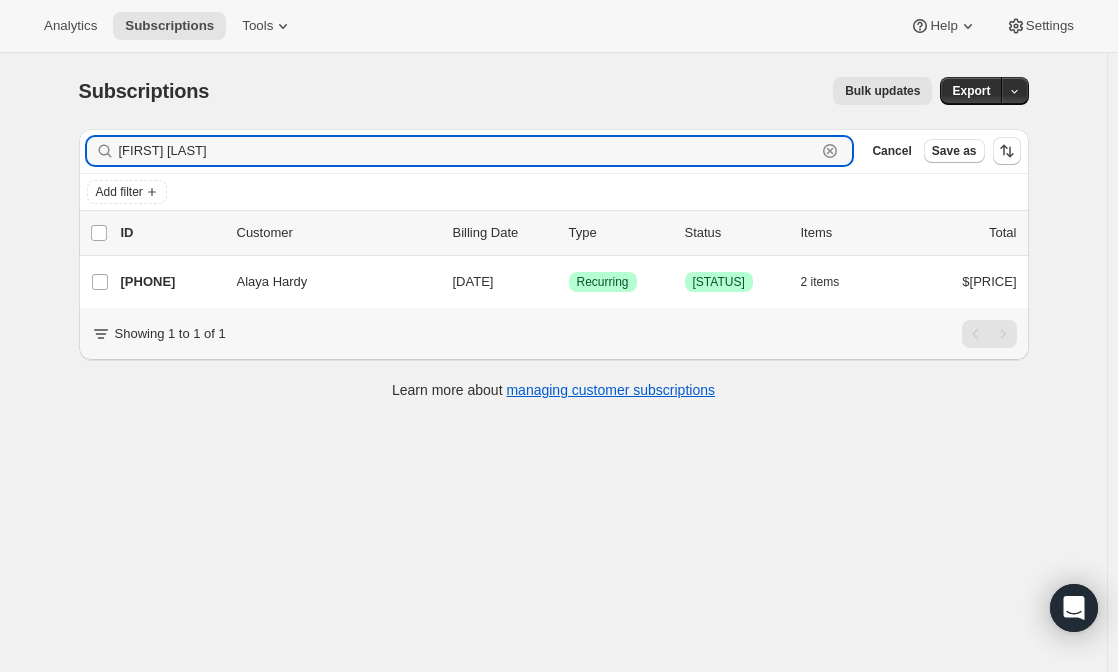 drag, startPoint x: 203, startPoint y: 151, endPoint x: 8, endPoint y: 137, distance: 195.50192 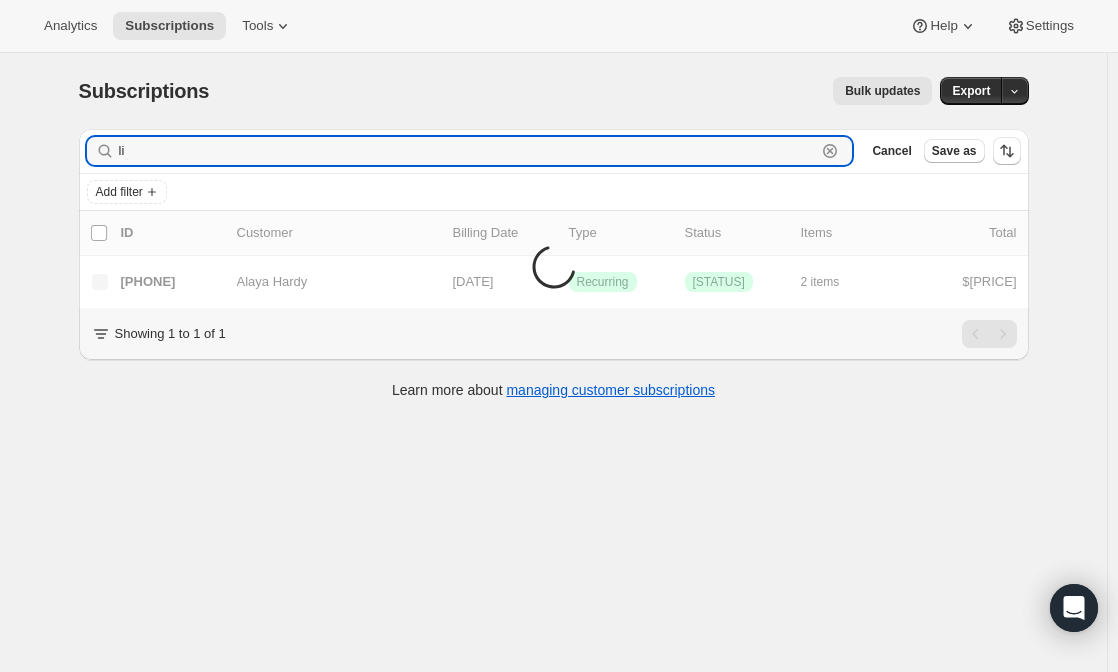 type on "l" 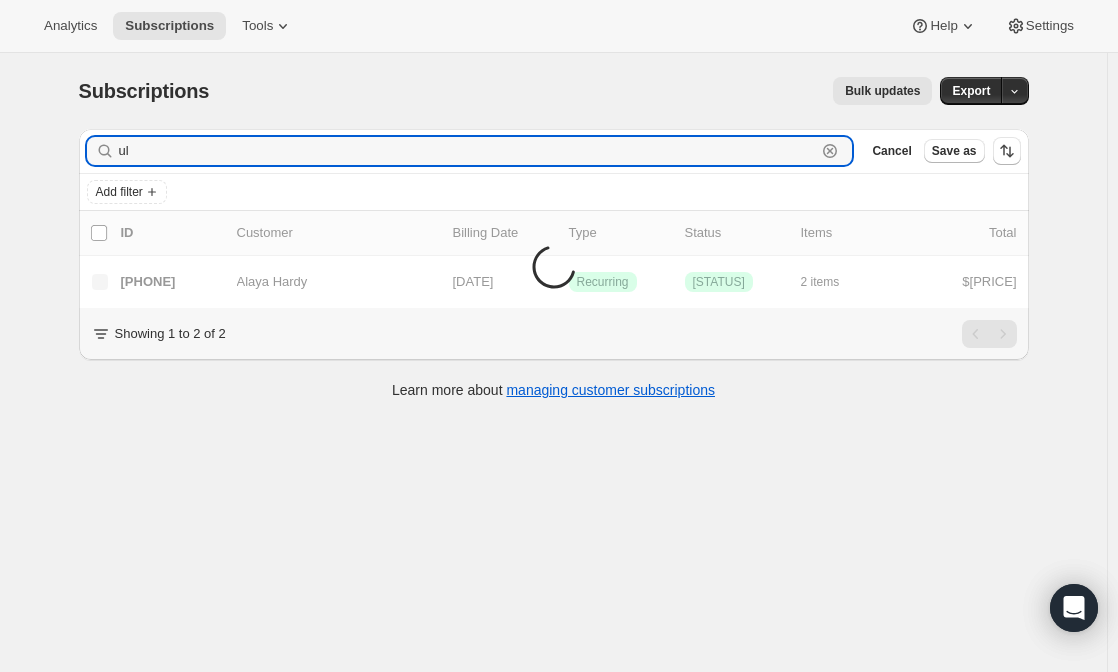 type on "u" 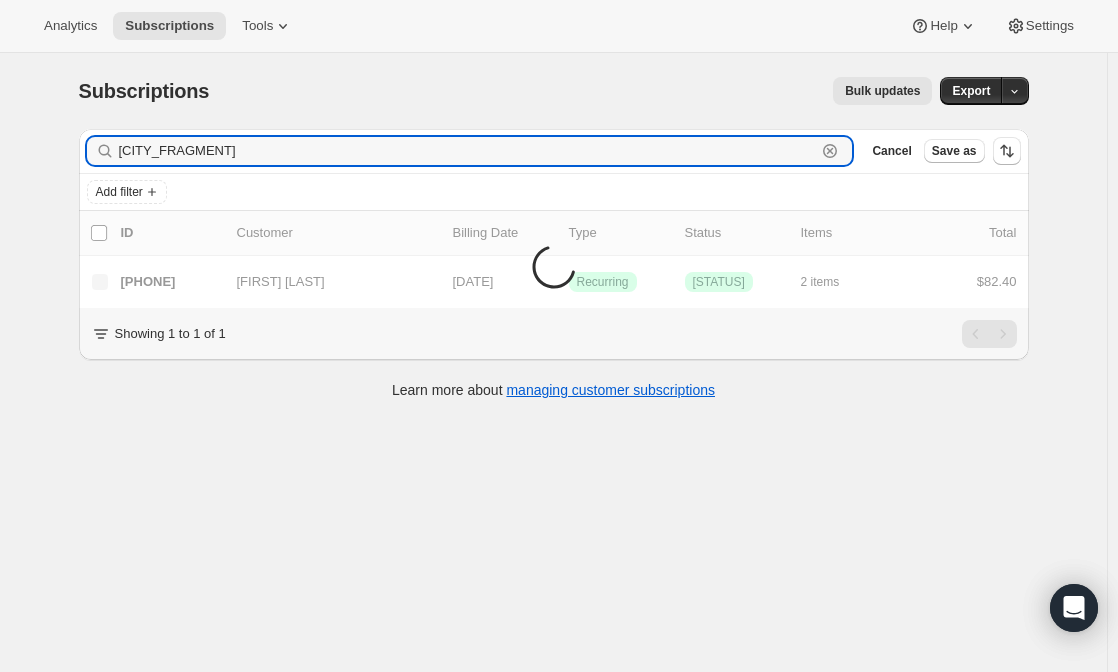 type on "u" 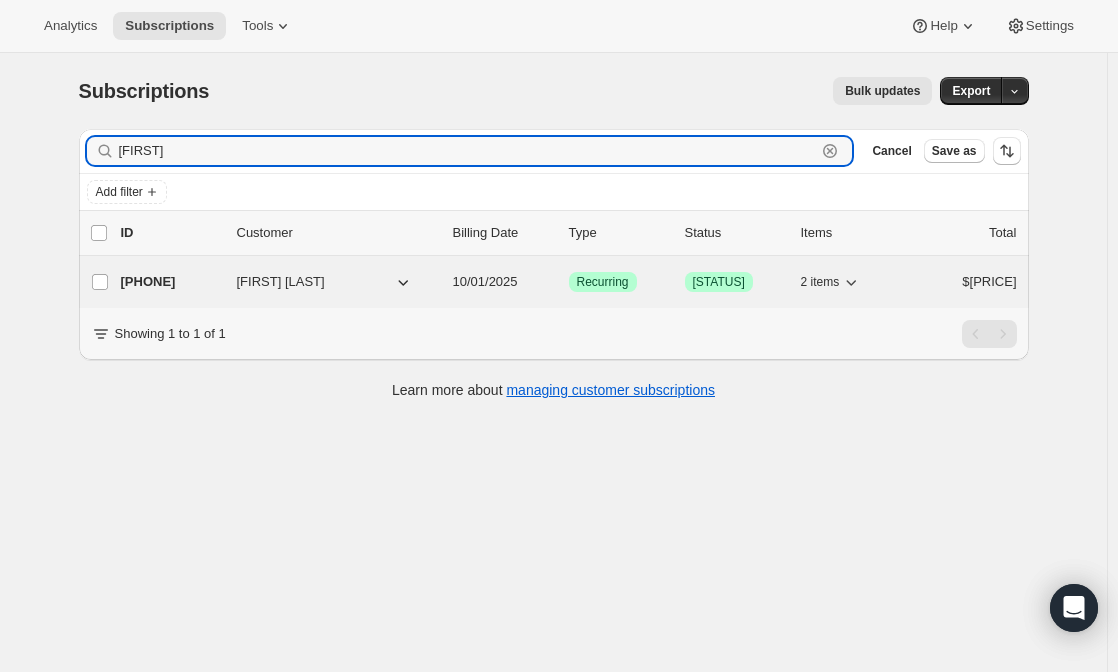type on "lucinda" 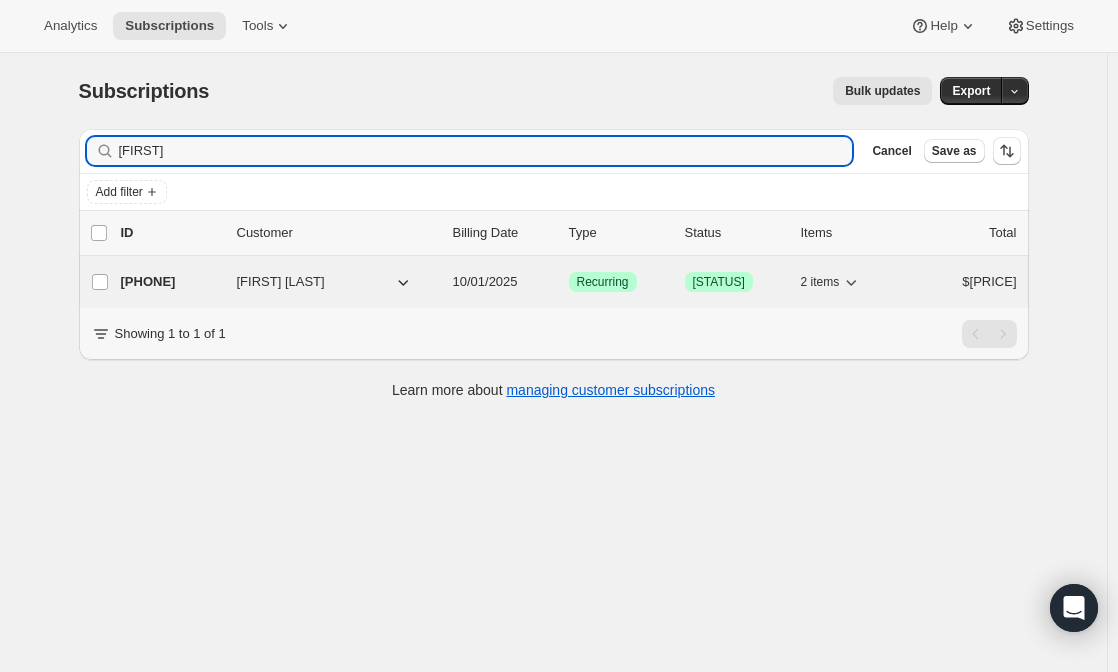 click on "13235683575 Lucinda Allen 10/01/2025 Success Recurring Success Active 2   items $53.60" at bounding box center [569, 282] 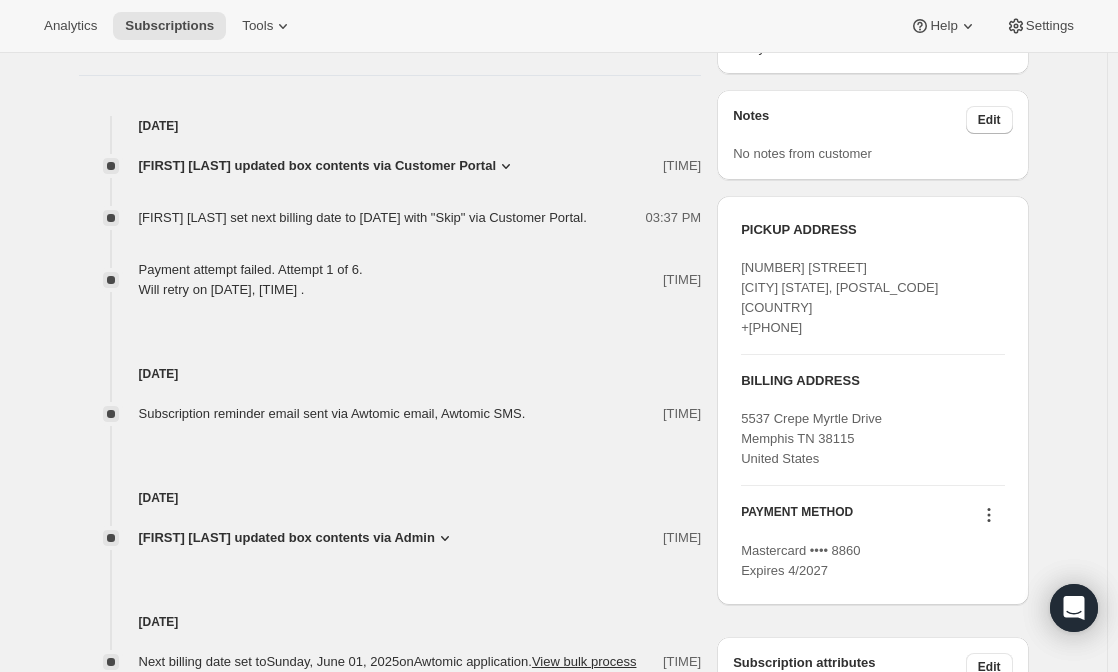 scroll, scrollTop: 977, scrollLeft: 0, axis: vertical 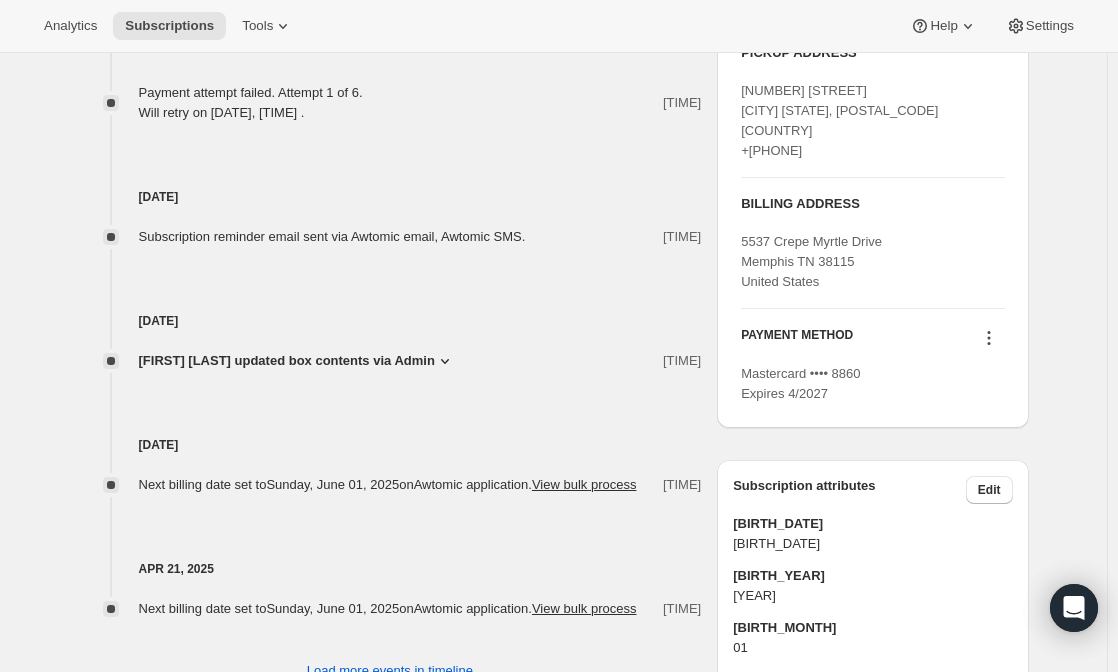 click 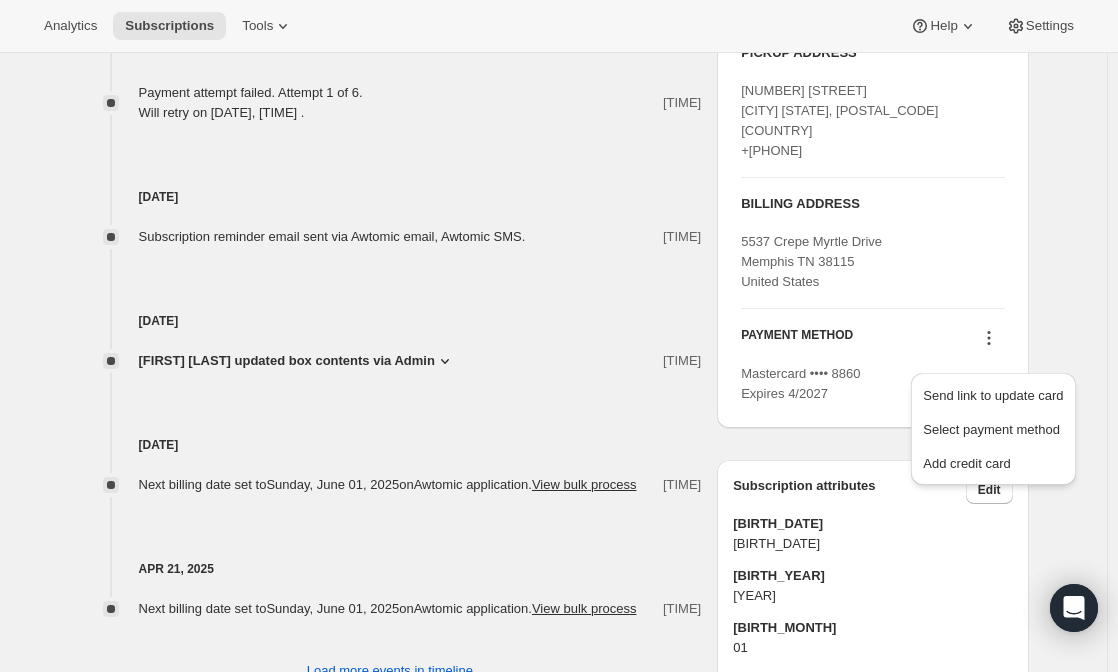 click on "Subscription #13235683575. This page is ready Subscription #13235683575 Success Recurring Success Active Create order Lucinda   Allen lucindaallen.rn@gmail.com · +15107033858 1 subscription $2,191.11 LTV 30 ORDERS $73.04 AOV Product Quantity Unit Price Price Custom Club 2 Bottles 1 $67.00 $53.60 $67.00 $53.60 Shipping $0.00 Sales tax (if applicable) is not displayed because it is calculated with each new order.   $53.60 Apply discount Add product Payment attempts Order Billing date Status Fulfillment --- Jun 1, 2025  ·  03:02 PM Critical Incomplete Failed RC499362 Apr 1, 2025  ·  04:05 PM  Complete Paid  Complete Fulfilled RC492183 Feb 3, 2025  ·  03:03 PM  Complete Paid  Complete Fulfilled Timeline Jun 1, 2025 Lucinda Allen updated box contents via Customer Portal 03:39 PM New box selection 1 - 2022 Mimi's Muscat Blanc 1 - 2022 Rosie Rabbit Rosé of Pinot Noir Previous box selection 1 - 2020 Pete's Petit Verdot 1 - 2022 Finn's Zinfandel 03:37 PM Payment attempt failed. Attempt 1 of 6. 03:19 PM 03:11 PM" at bounding box center (554, -43) 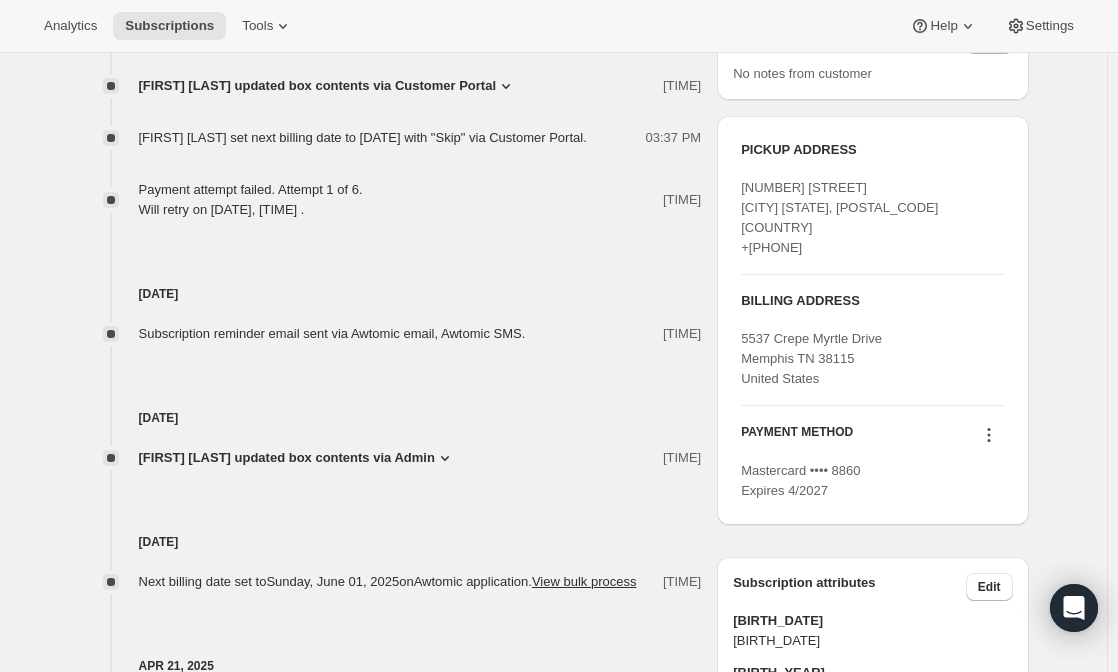 scroll, scrollTop: 1148, scrollLeft: 0, axis: vertical 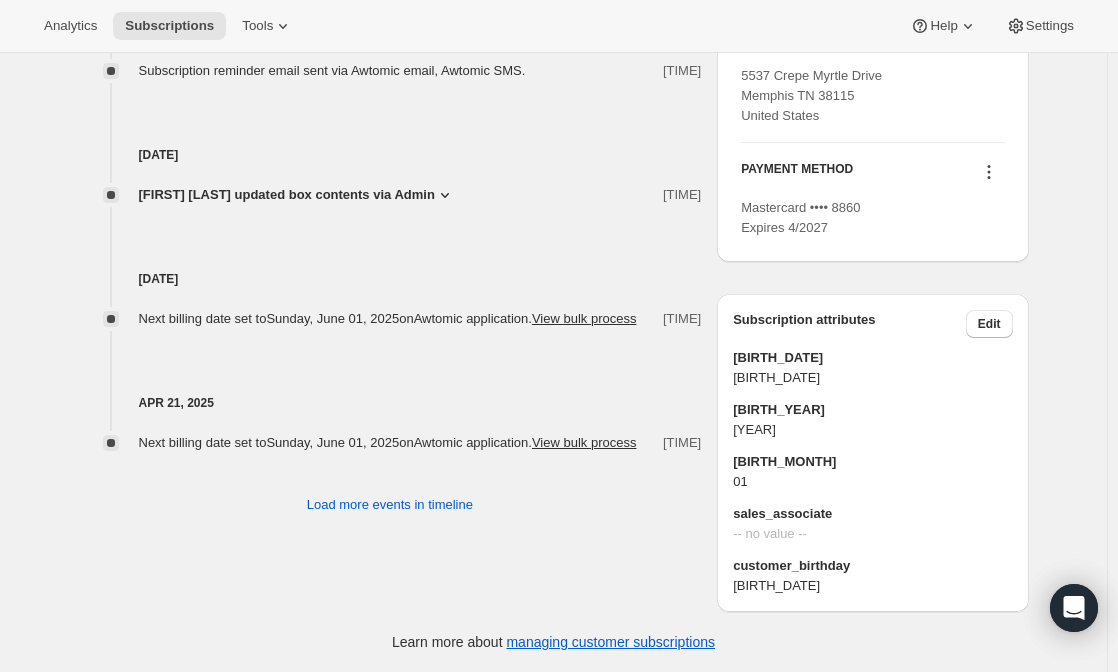 click 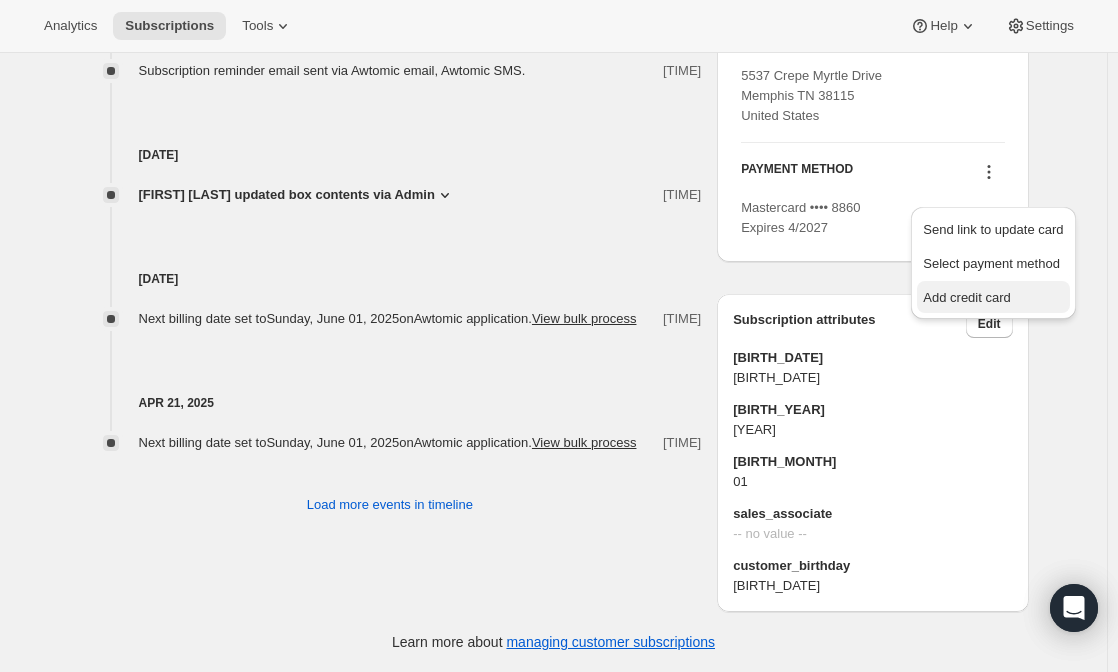 click on "Add credit card" at bounding box center [966, 297] 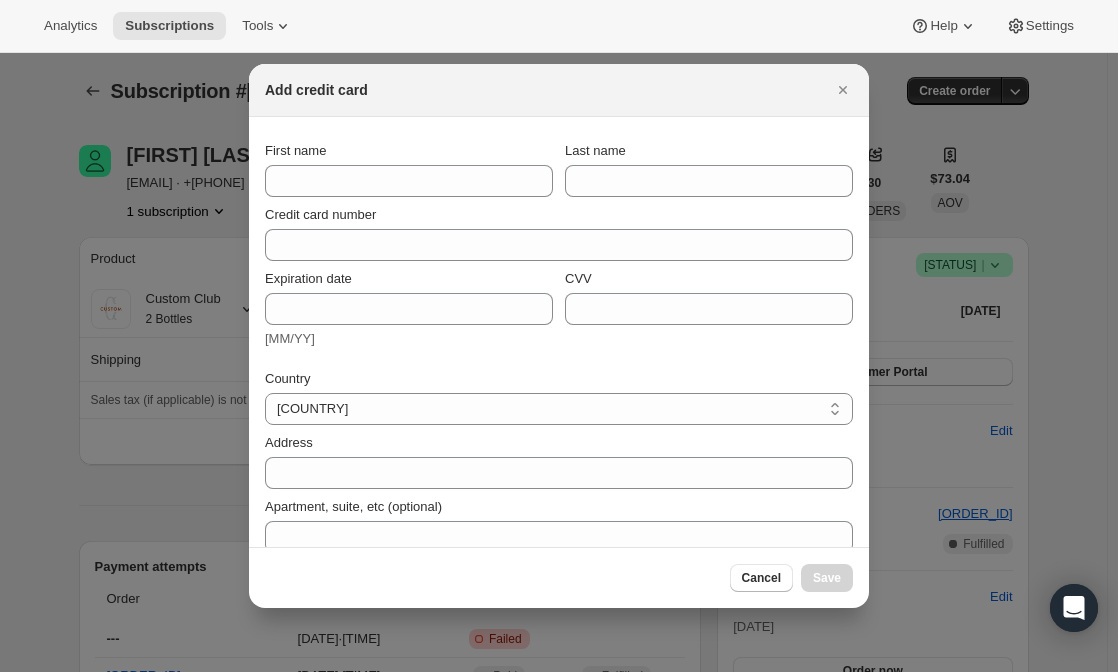 scroll, scrollTop: 0, scrollLeft: 0, axis: both 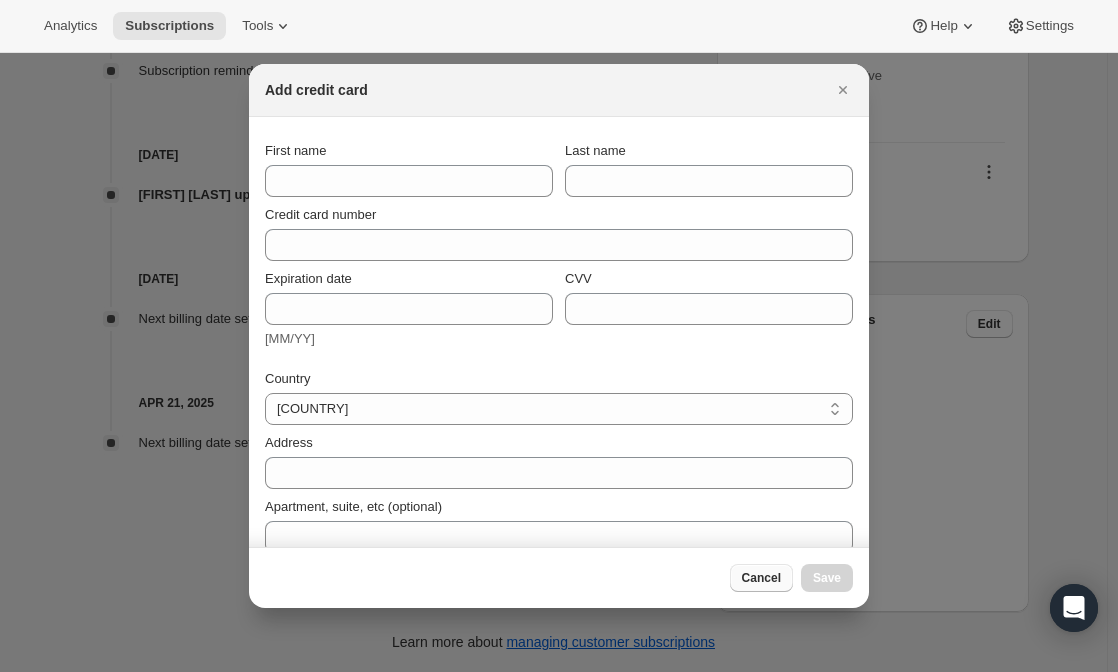 click on "Cancel" at bounding box center (761, 578) 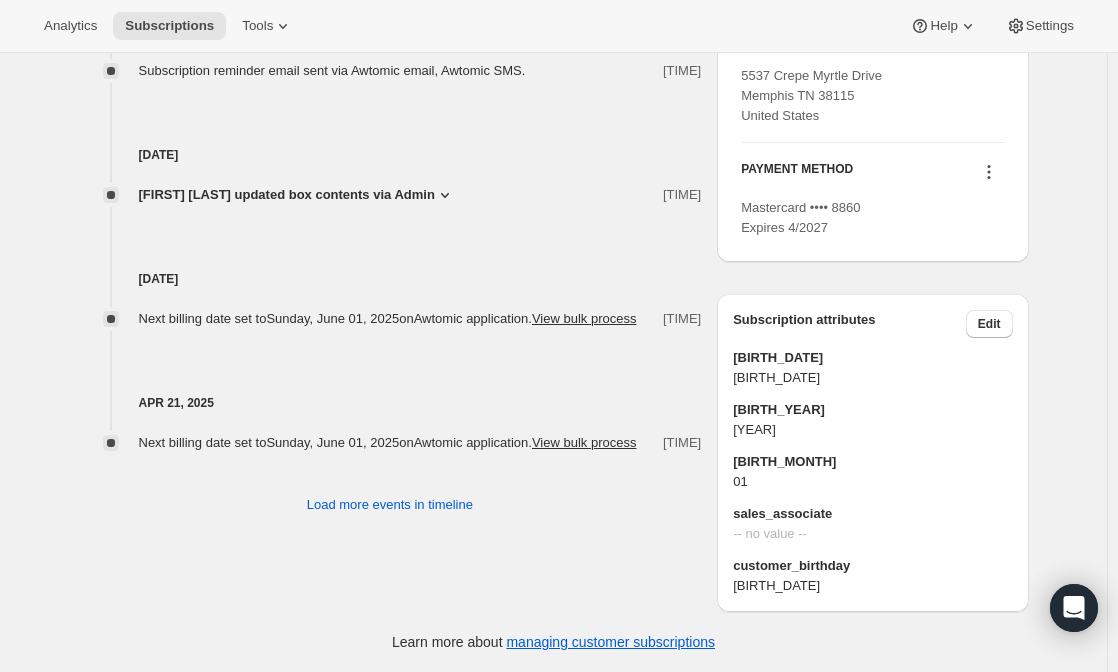 click at bounding box center [989, 172] 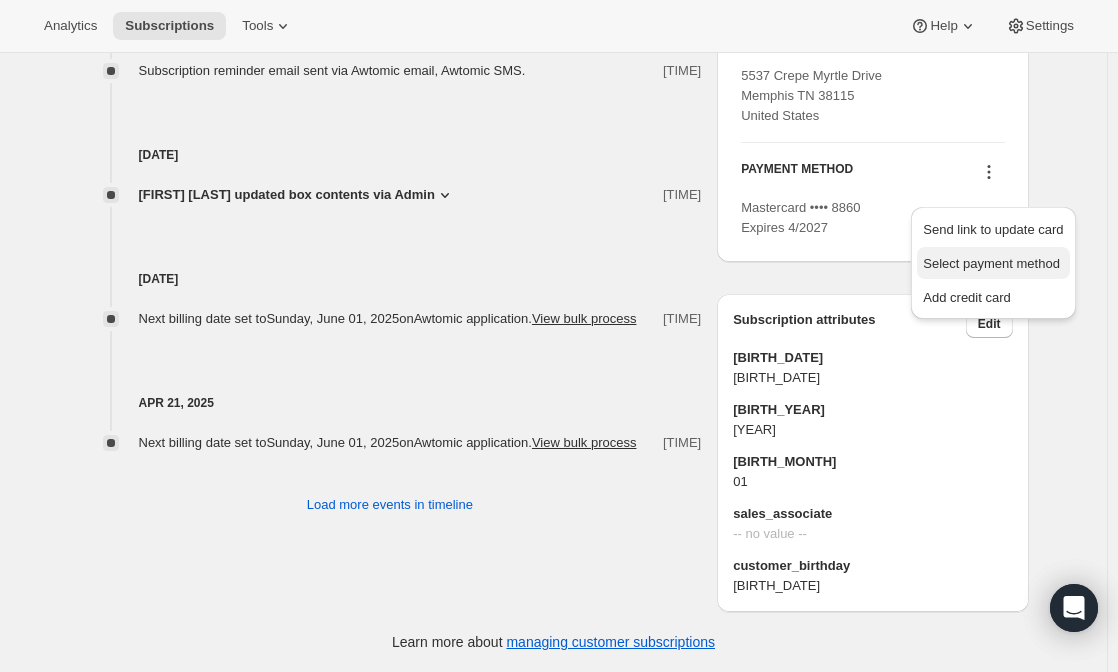 click on "Select payment method" at bounding box center (991, 263) 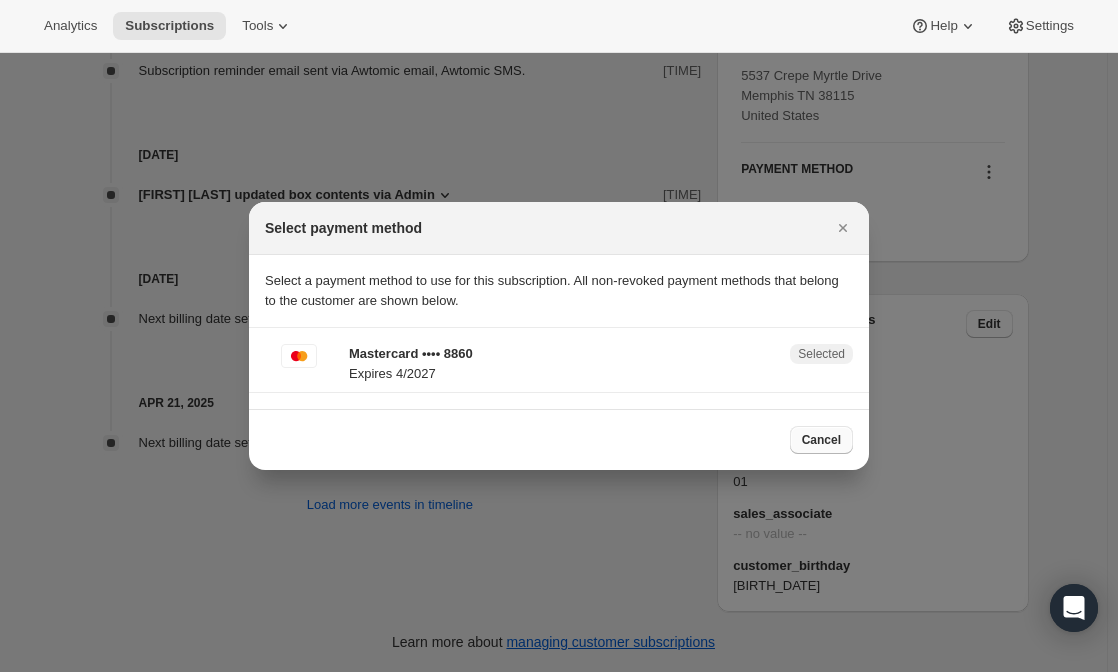 click on "Cancel" at bounding box center (821, 440) 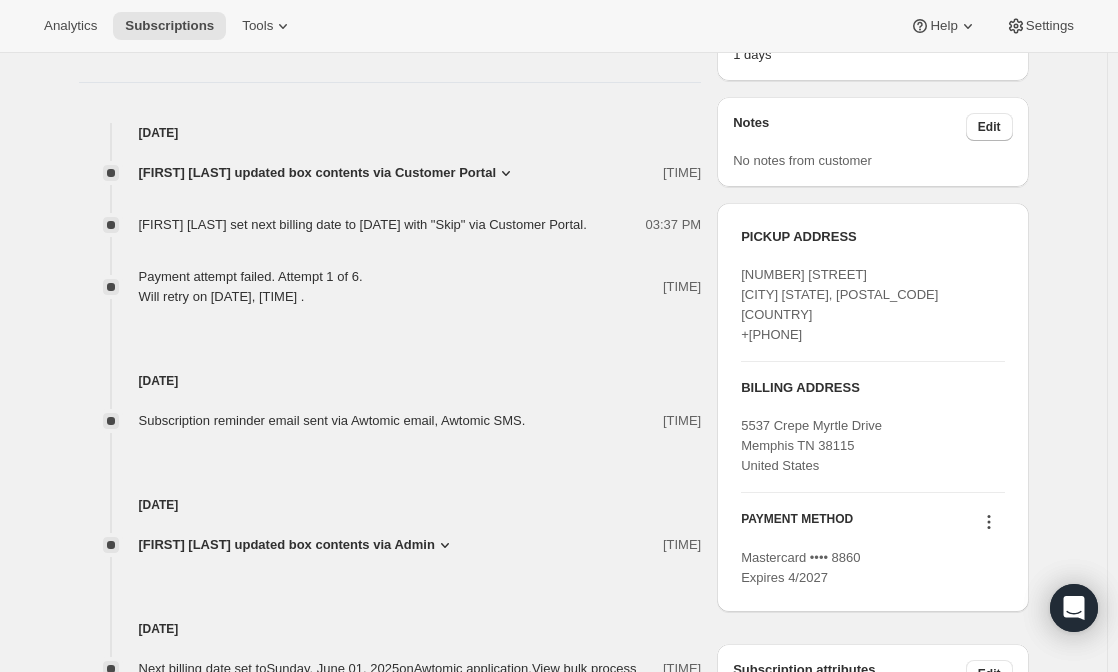 scroll, scrollTop: 1025, scrollLeft: 0, axis: vertical 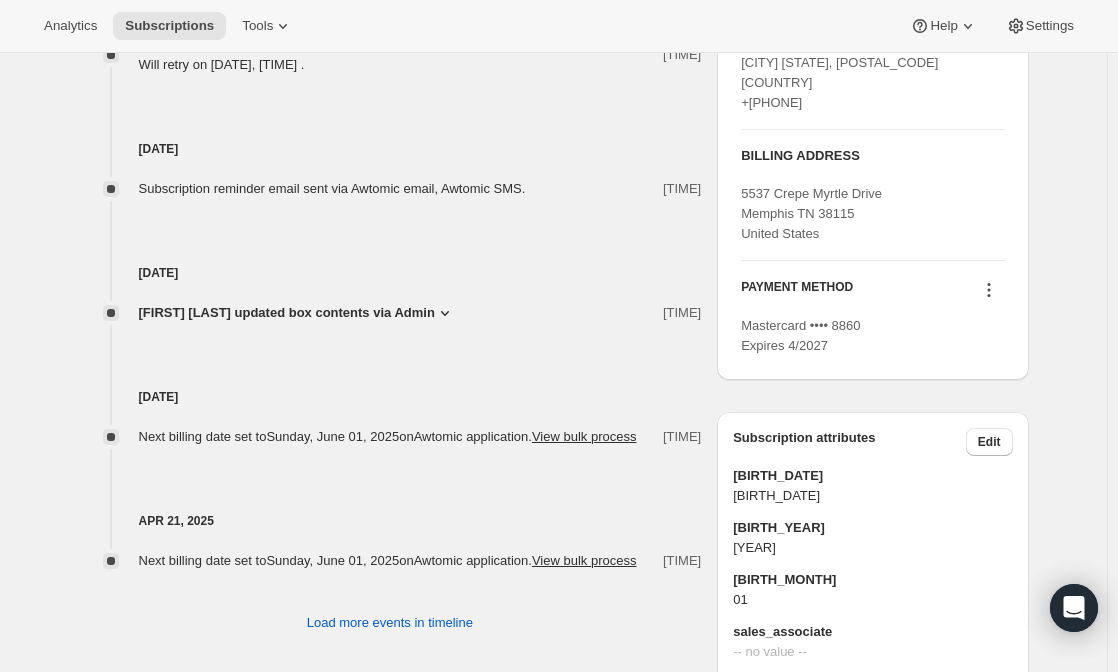 click 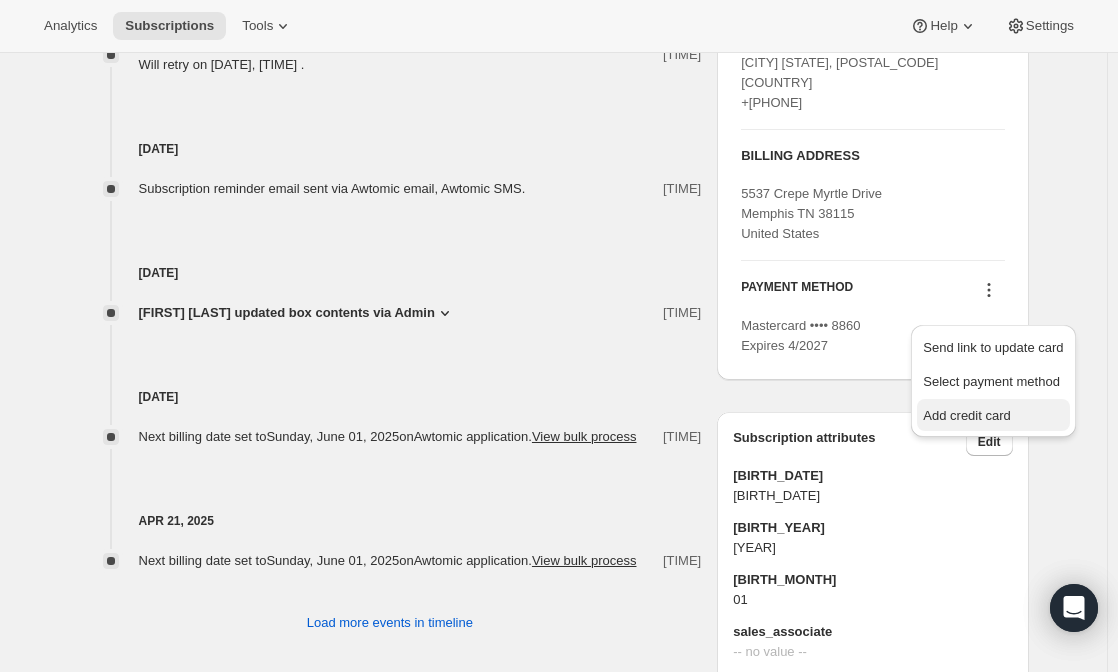 click on "Add credit card" at bounding box center [966, 415] 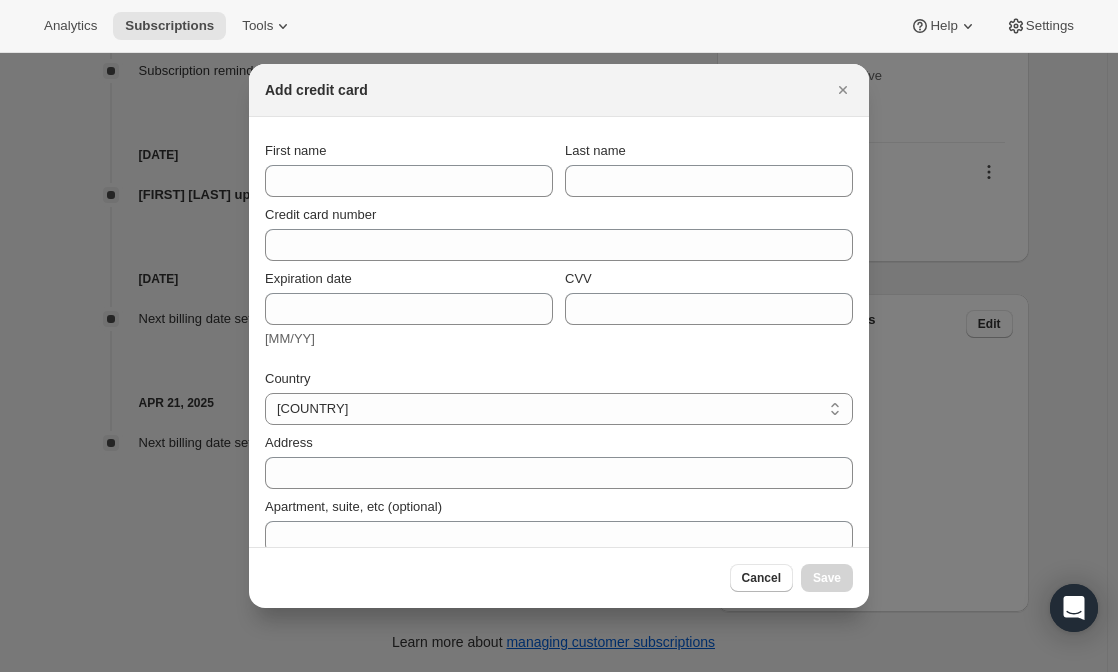 scroll, scrollTop: 0, scrollLeft: 0, axis: both 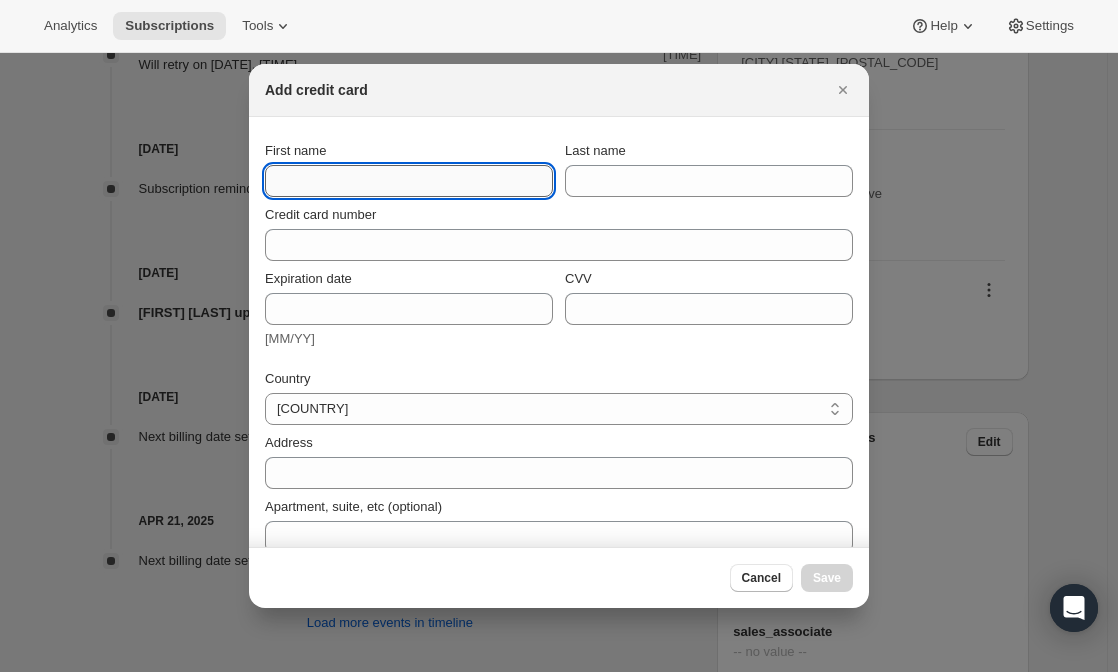 click on "First name" at bounding box center [409, 181] 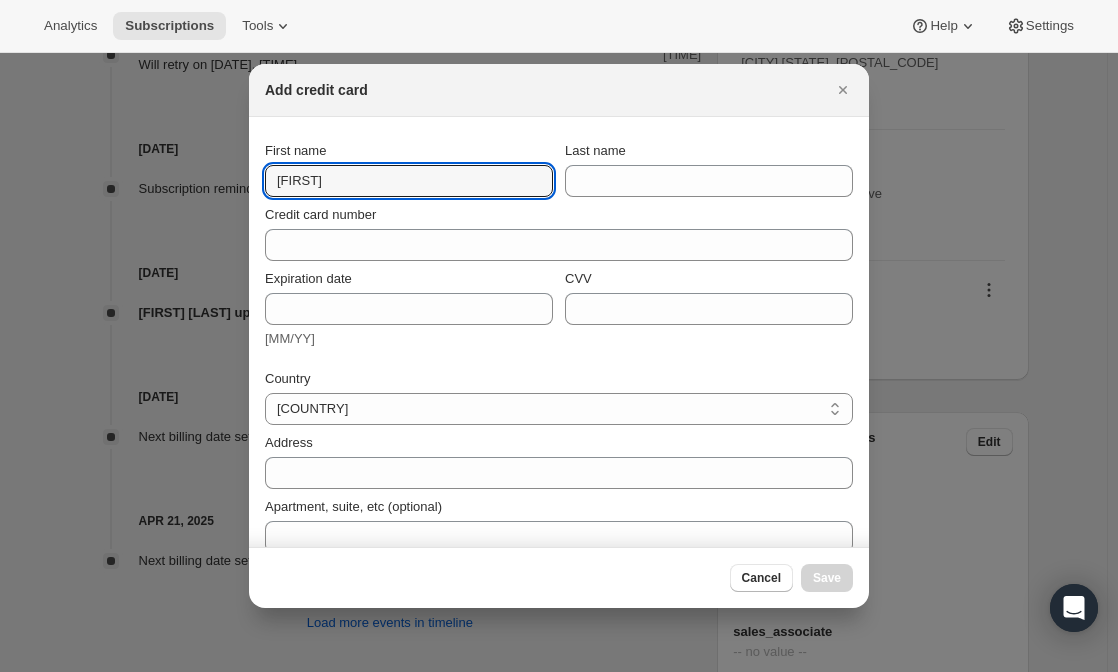 drag, startPoint x: 326, startPoint y: 178, endPoint x: 232, endPoint y: 160, distance: 95.707886 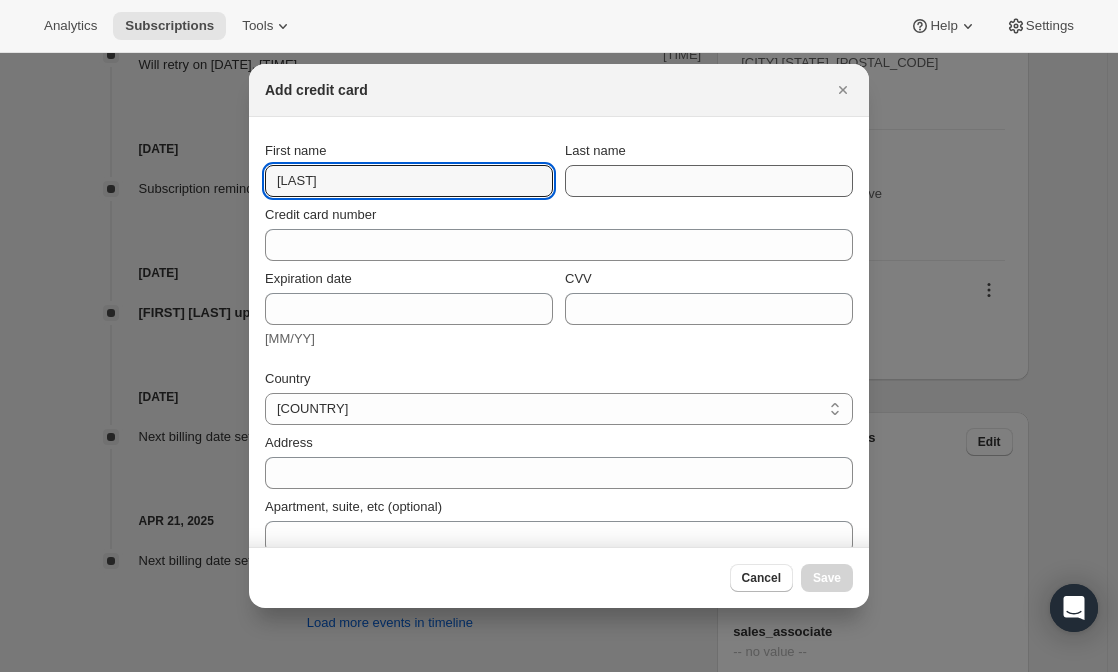 type on "Easter" 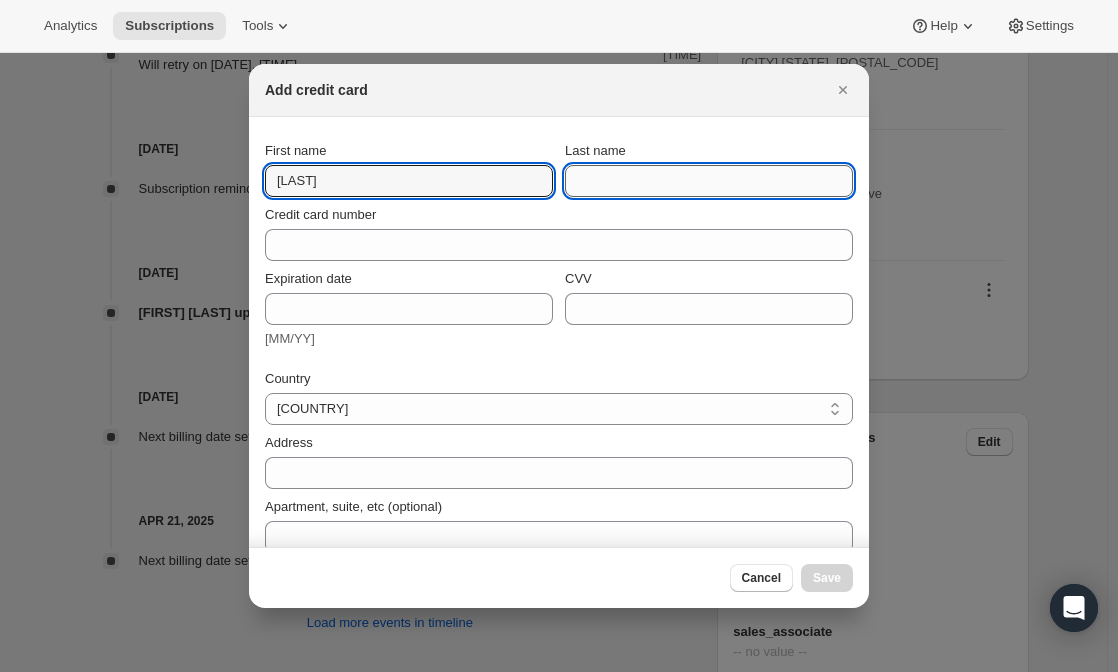 click on "Last name" at bounding box center (709, 181) 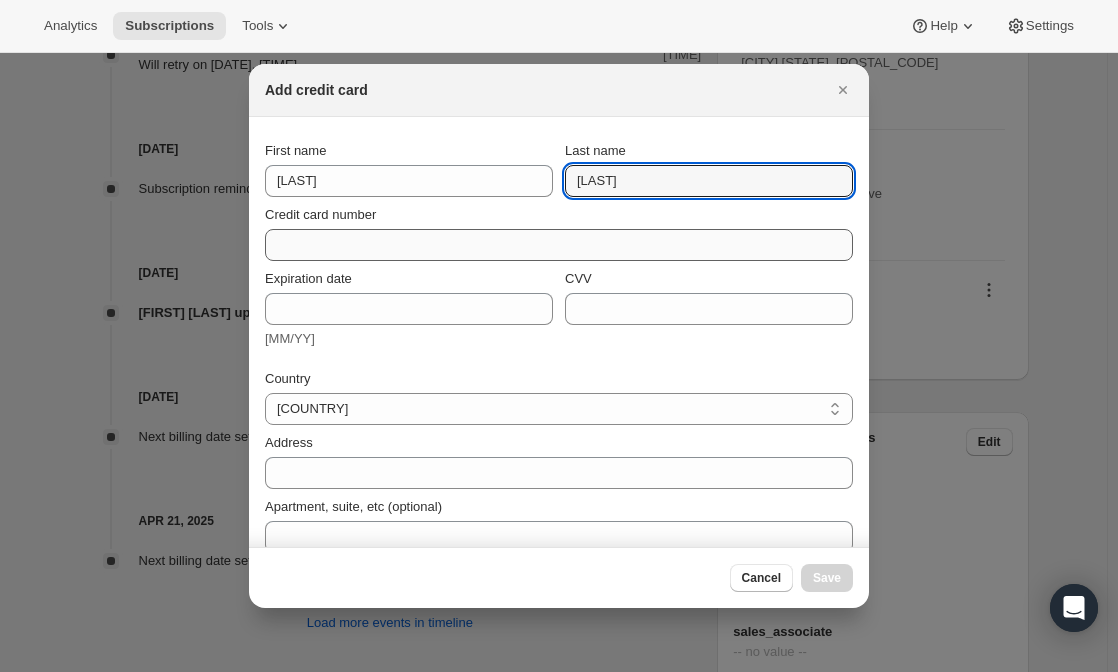 type on "Allen" 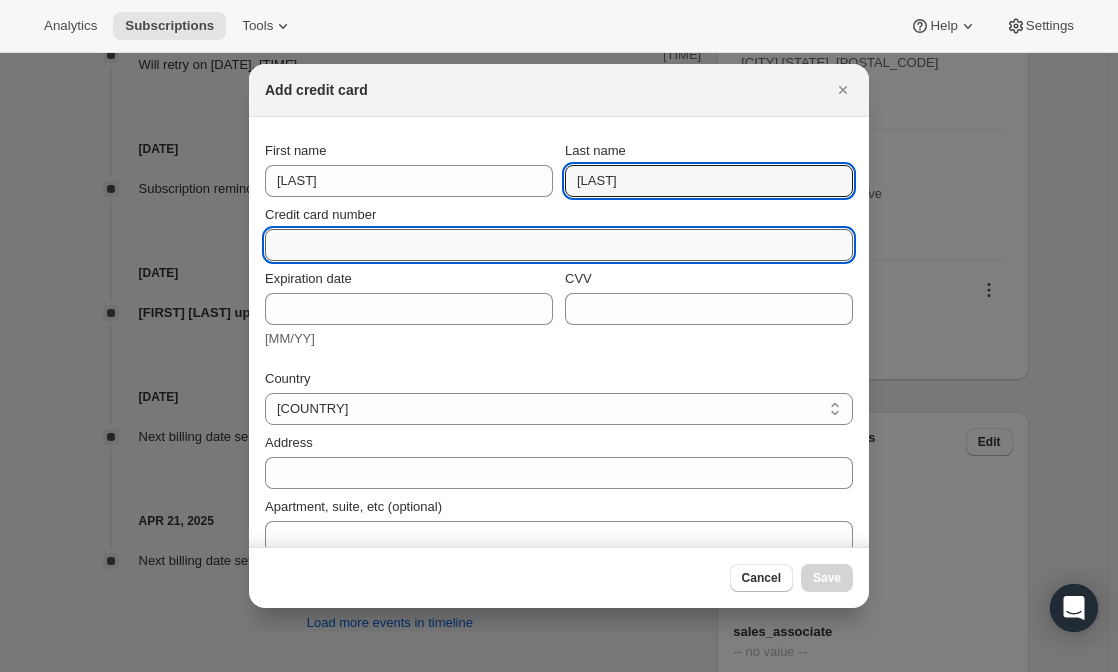 click on "Credit card number" at bounding box center (551, 245) 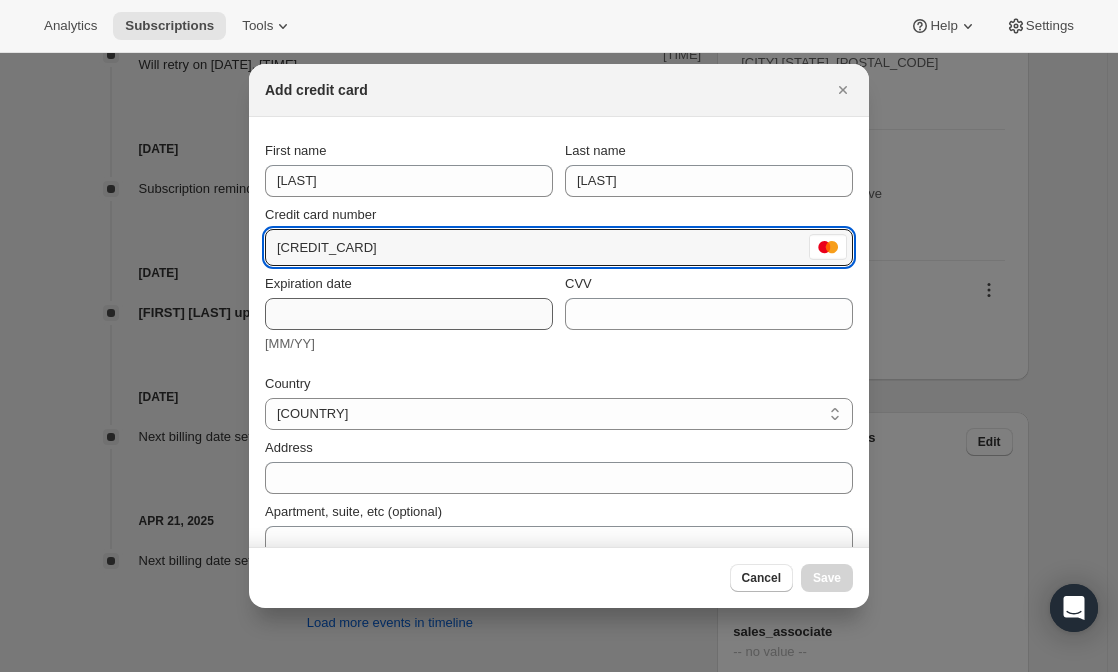 type on "5108 0502 5822 8860" 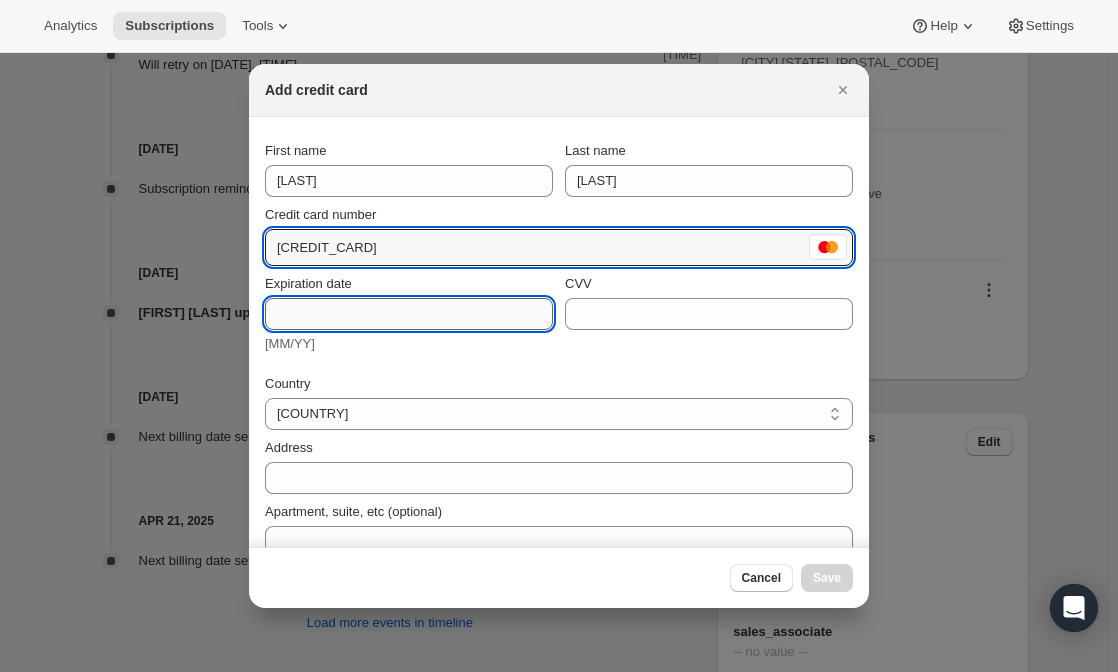 click on "Expiration date" at bounding box center [409, 314] 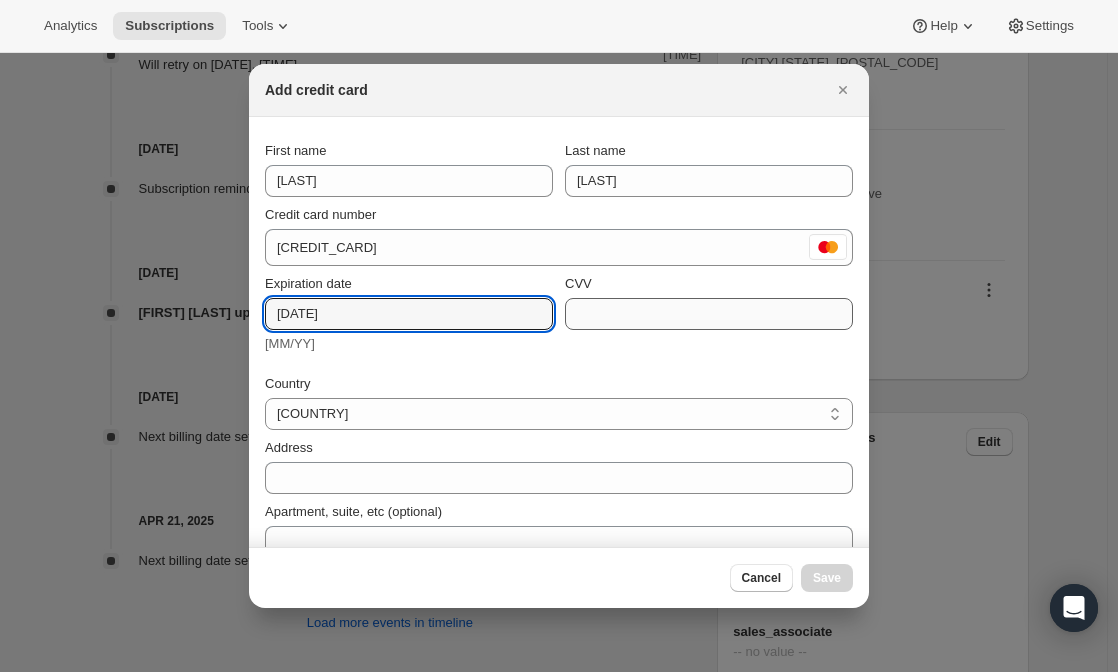 type on "04/27" 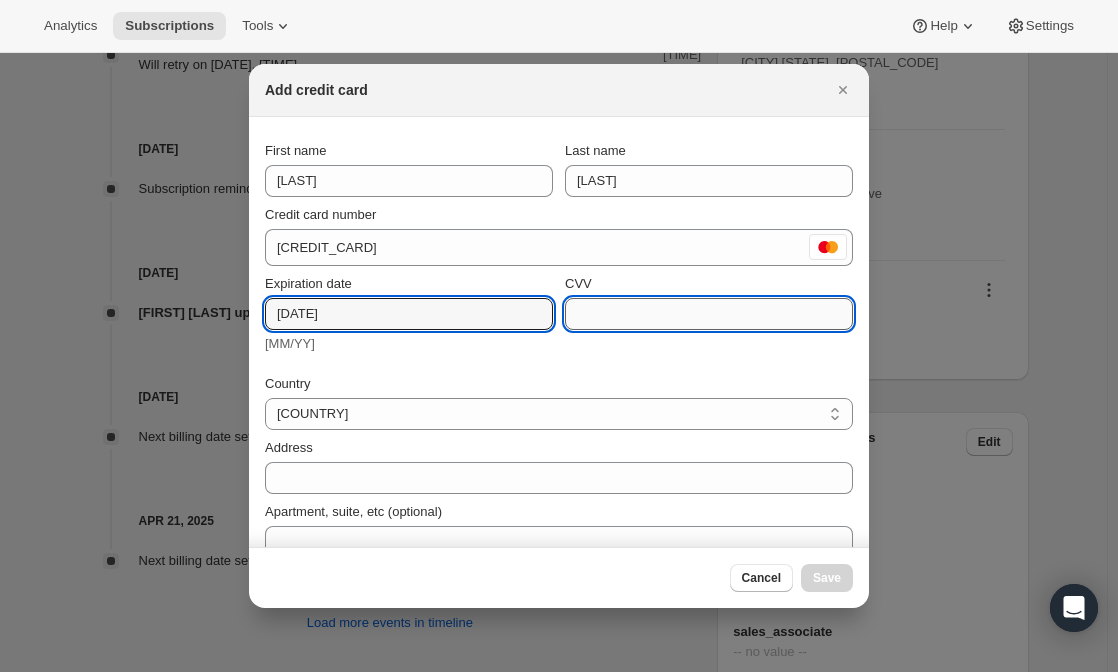click on "CVV" at bounding box center [709, 314] 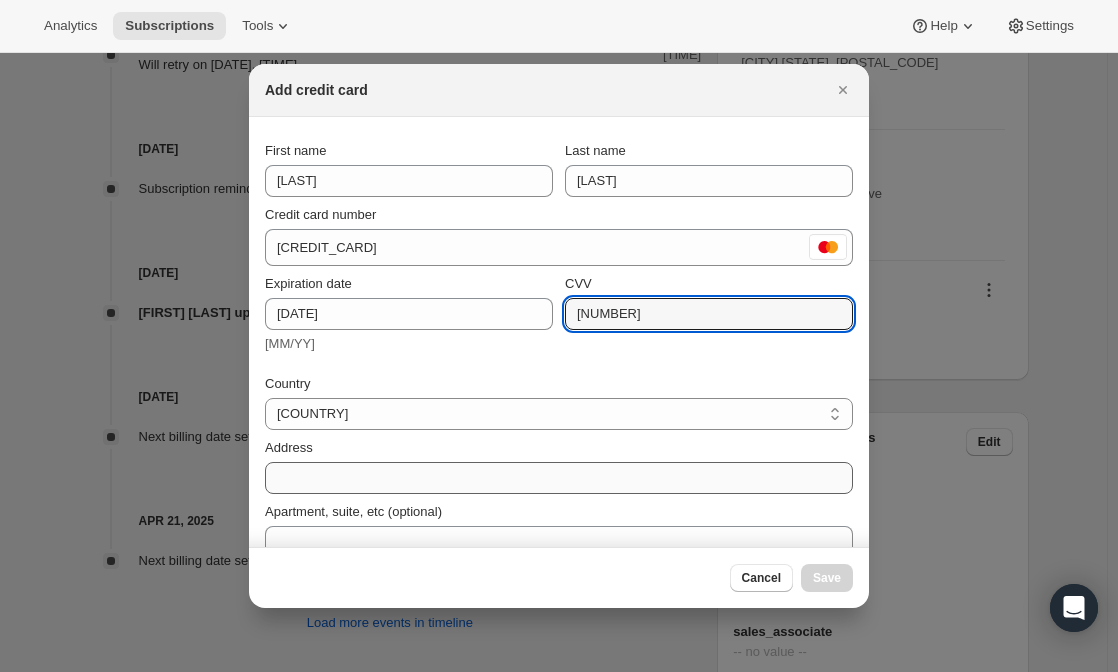 type on "410" 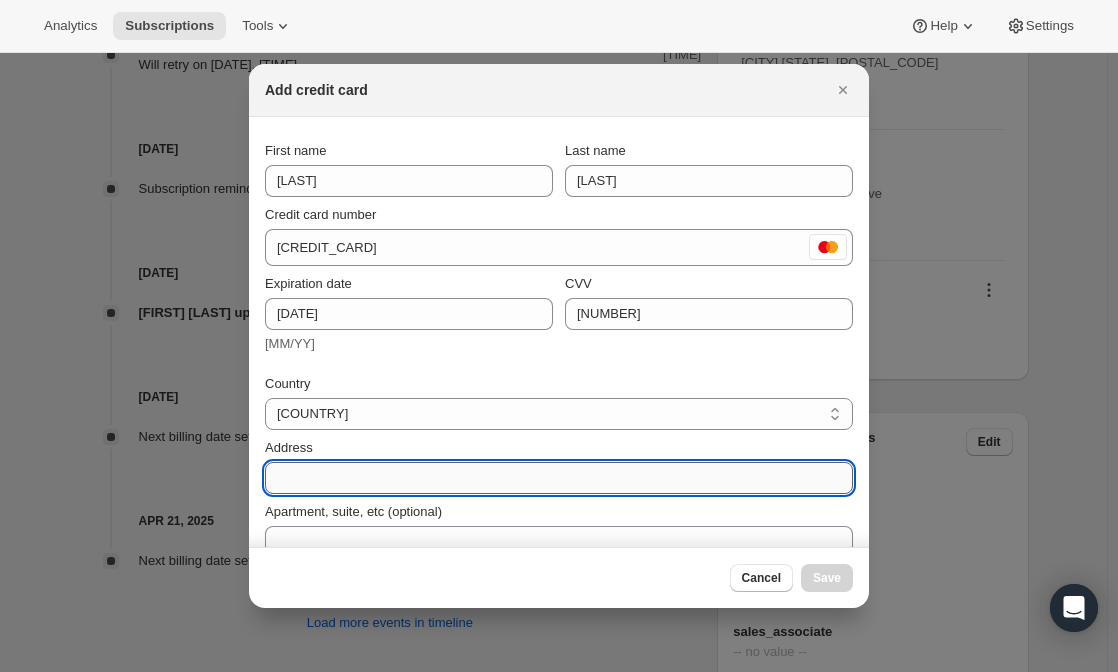 click on "Address" at bounding box center (559, 478) 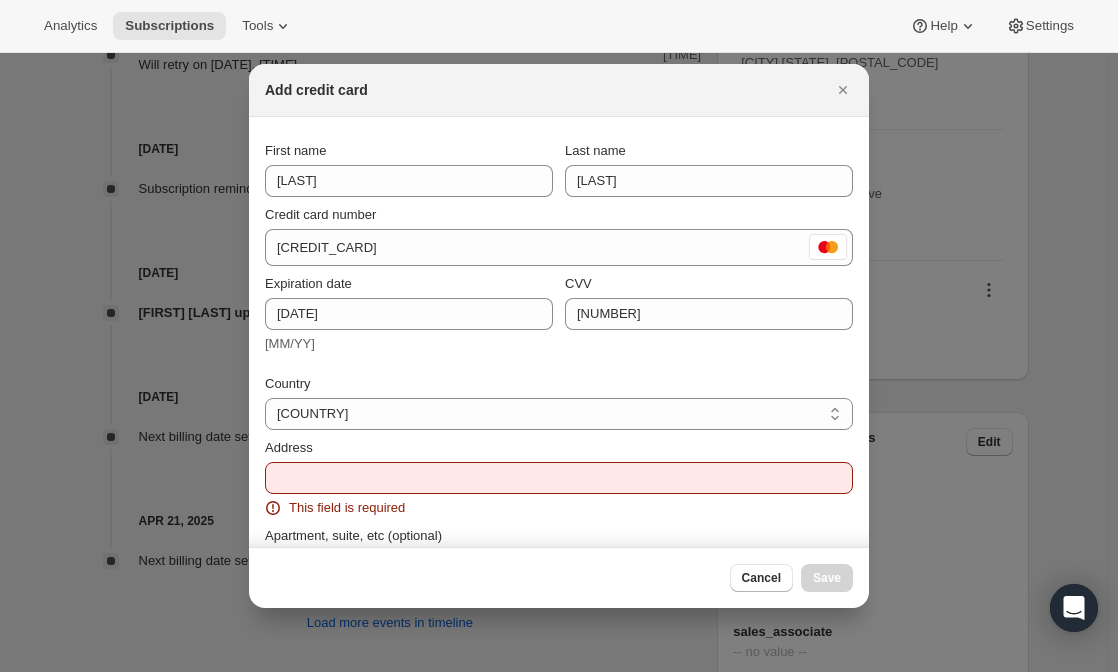 click on "Add credit card" at bounding box center (541, 90) 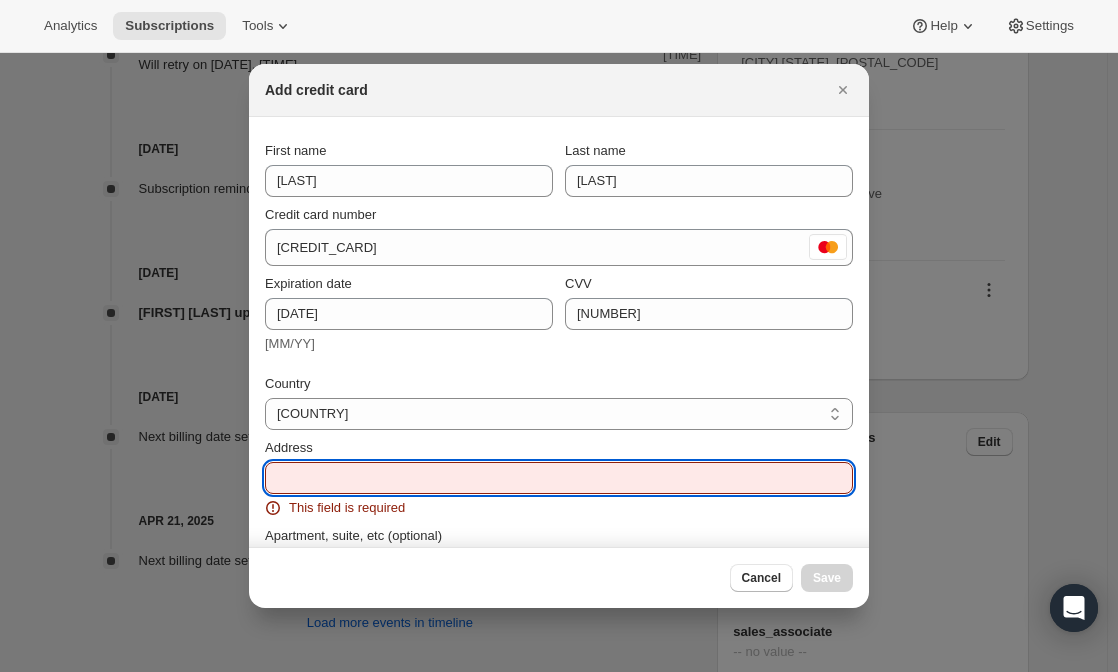 click on "Address" at bounding box center (559, 478) 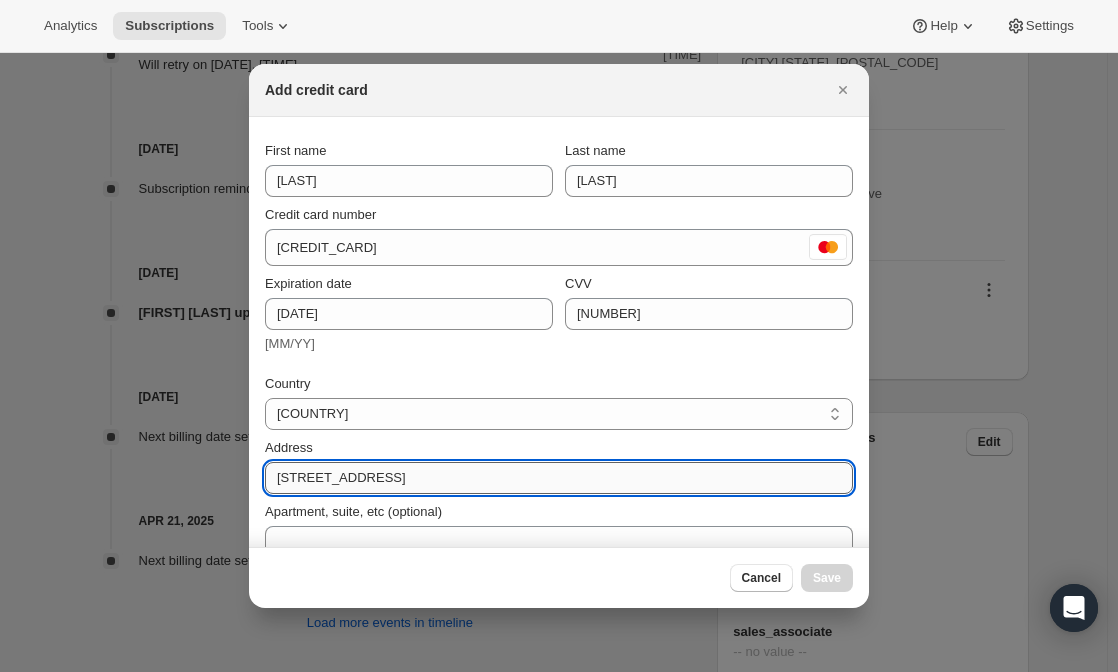 scroll, scrollTop: 154, scrollLeft: 0, axis: vertical 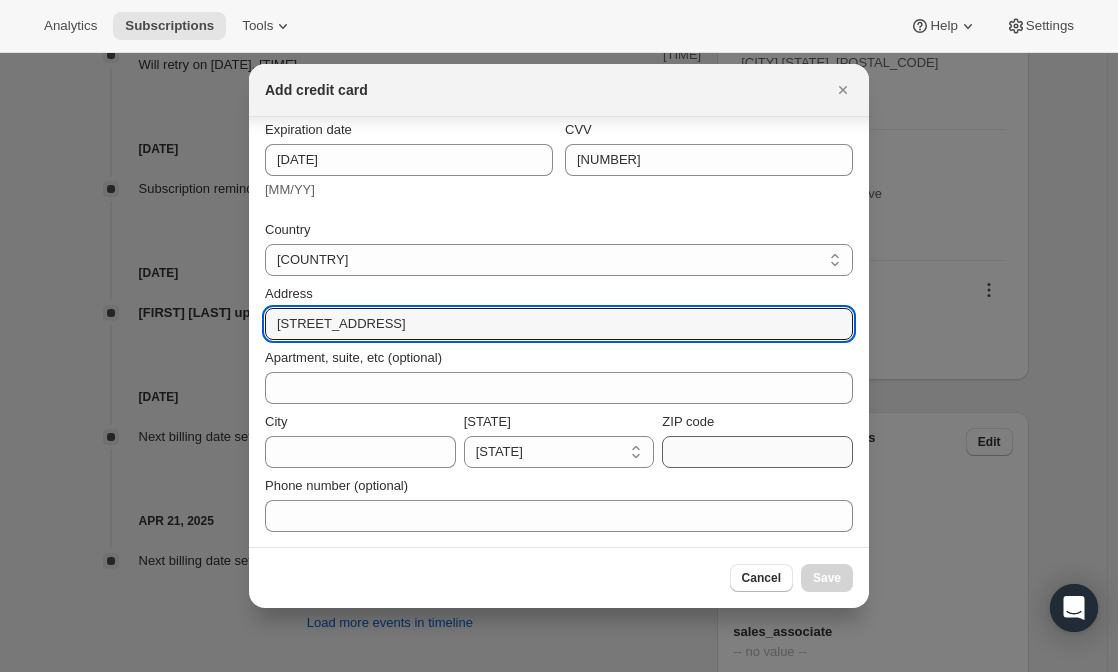 type on "6312 Doyle" 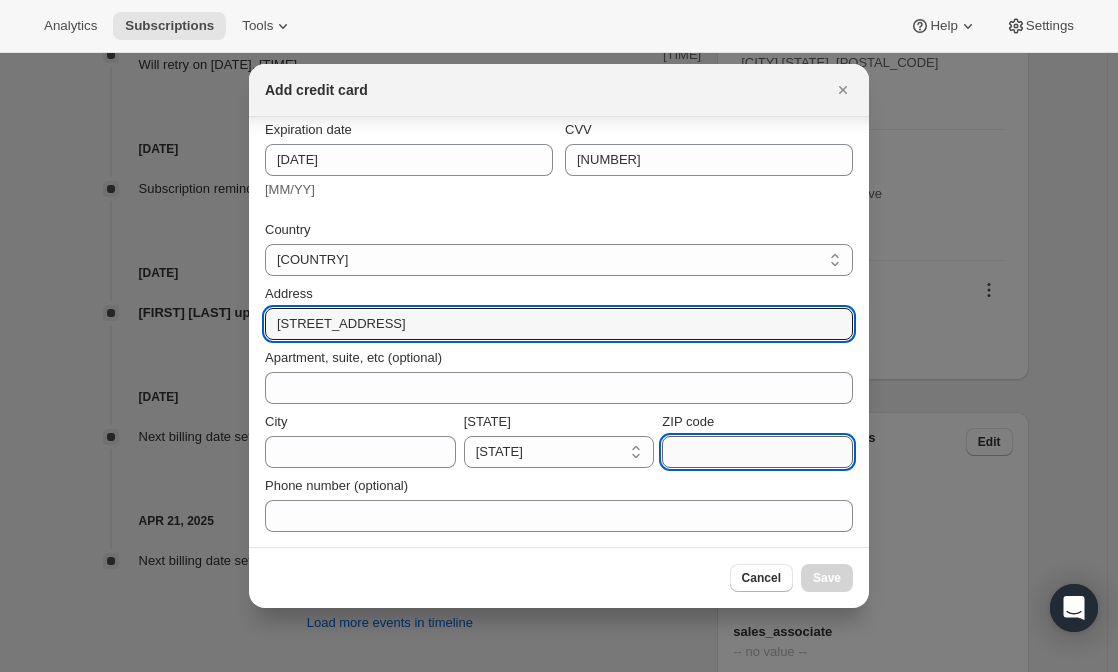 click on "ZIP code" at bounding box center [757, 452] 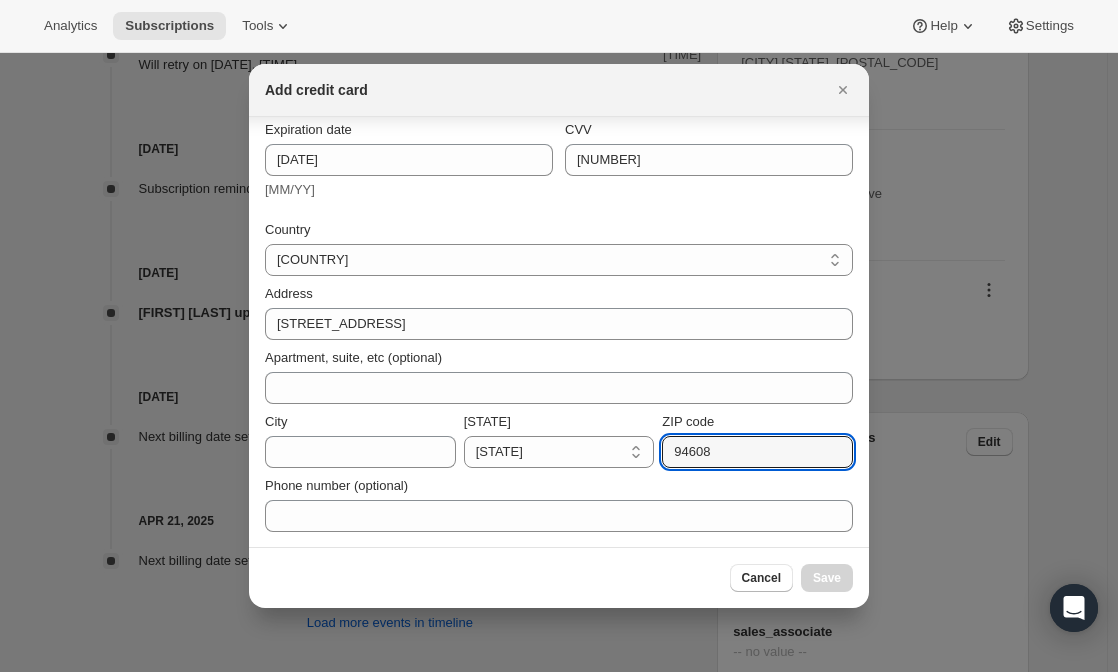 type on "94608" 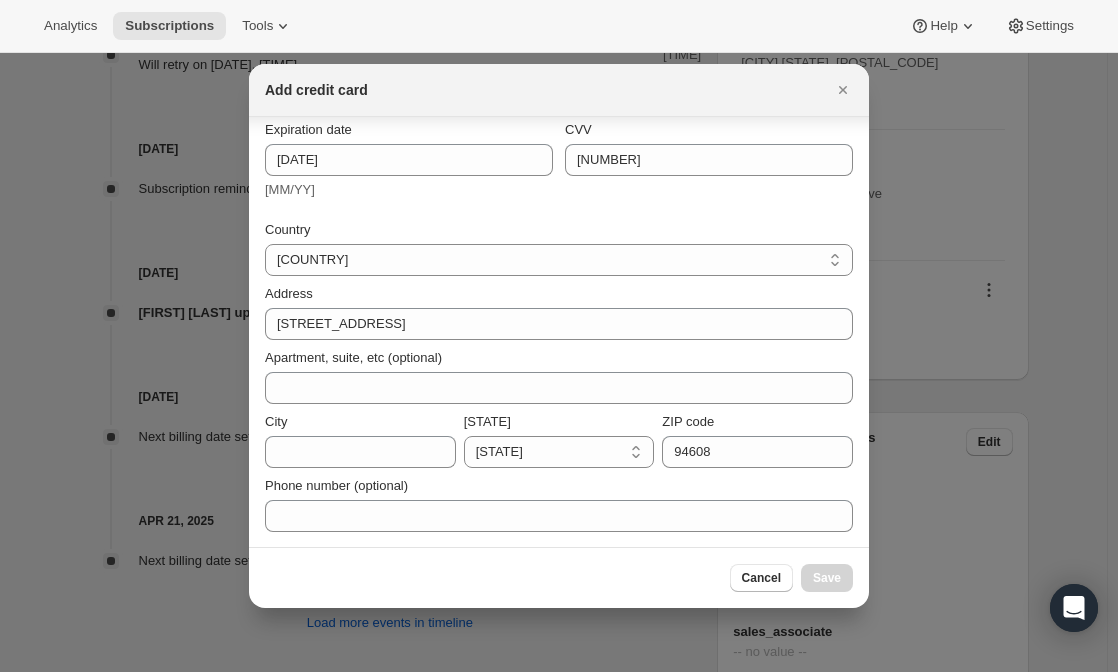 click on "City" at bounding box center [360, 422] 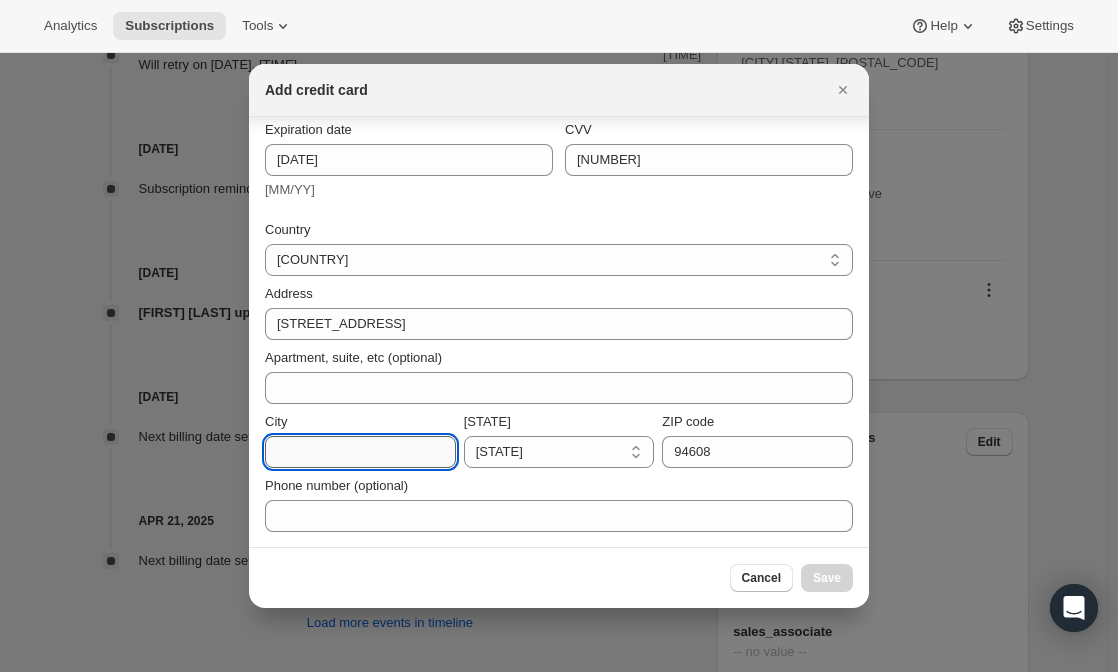 click on "City" at bounding box center (360, 452) 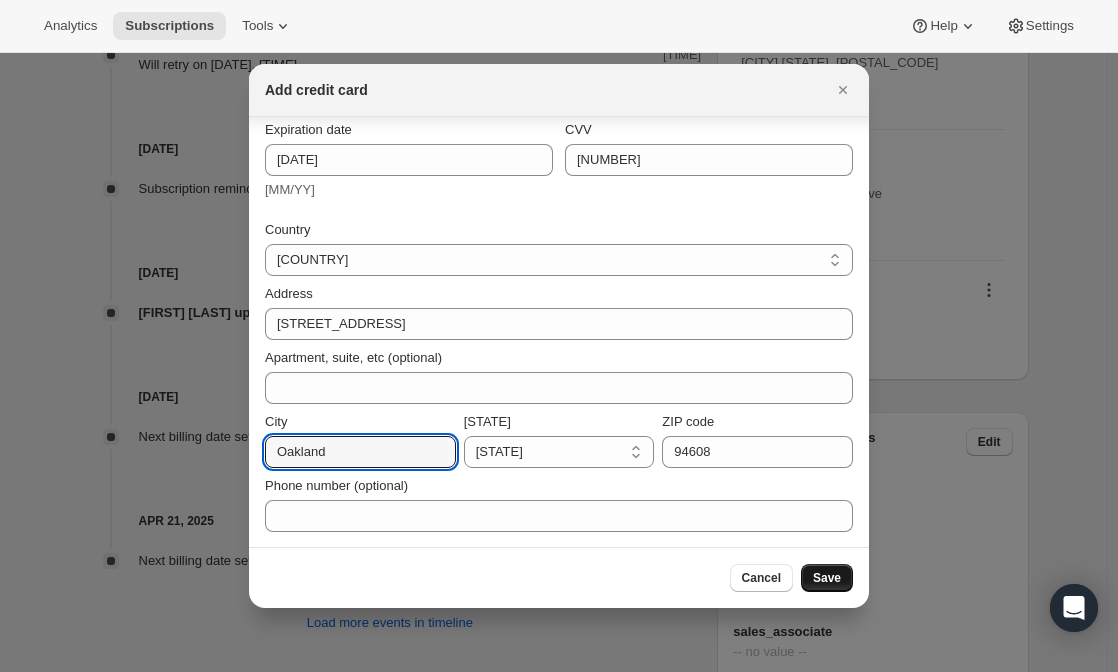 type on "Oakland" 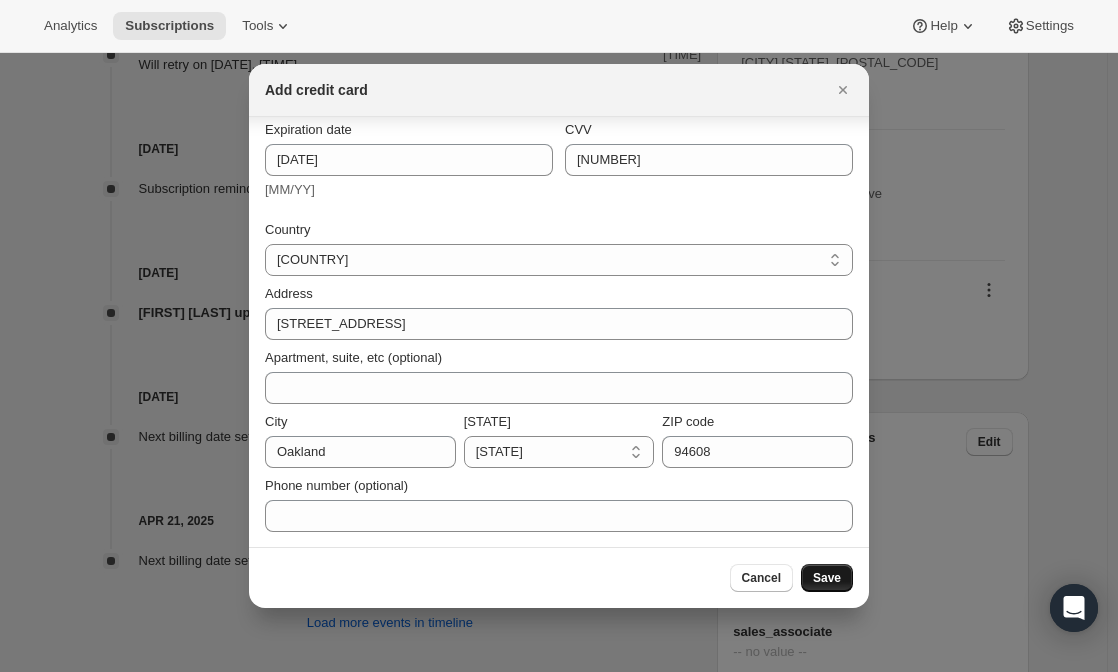 click on "Save" at bounding box center [827, 578] 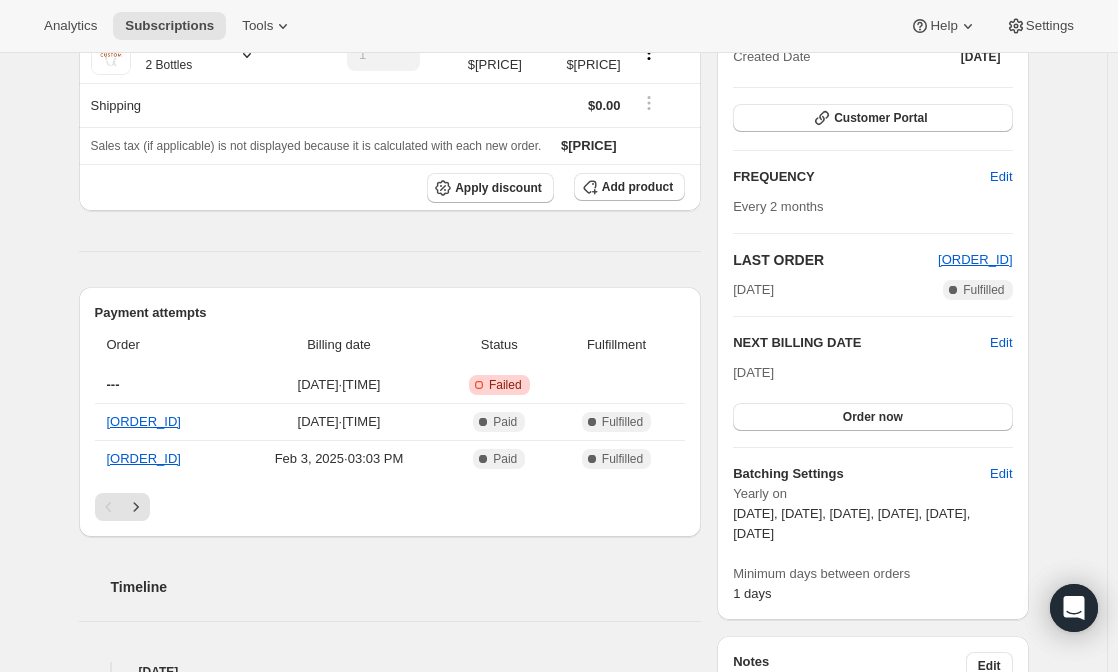 scroll, scrollTop: 253, scrollLeft: 0, axis: vertical 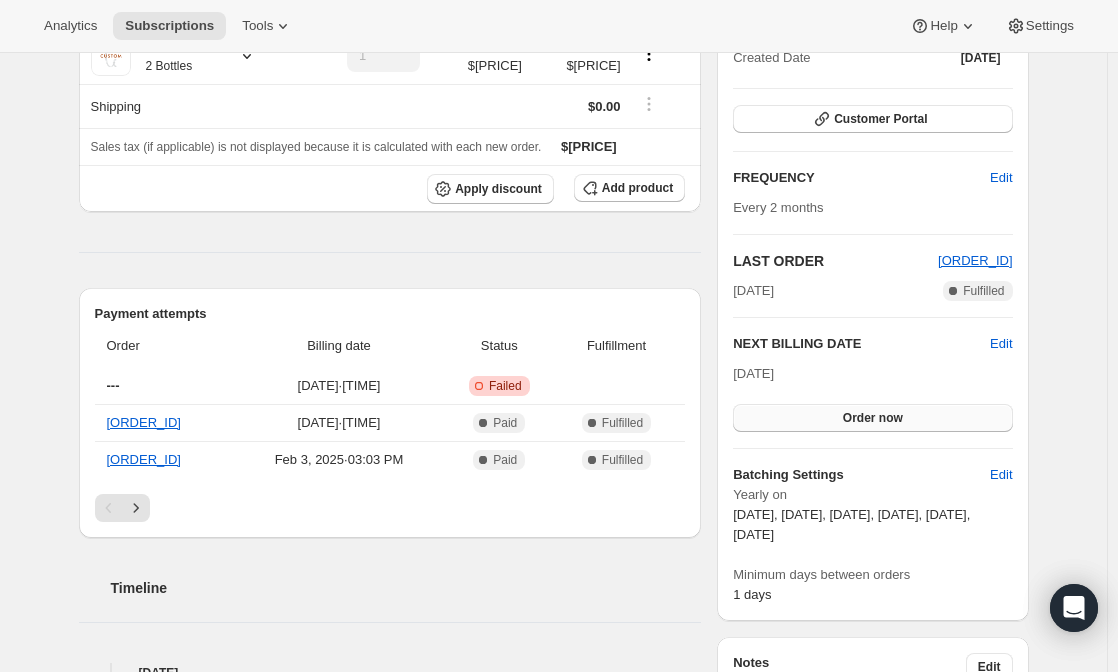 click on "Order now" at bounding box center (873, 418) 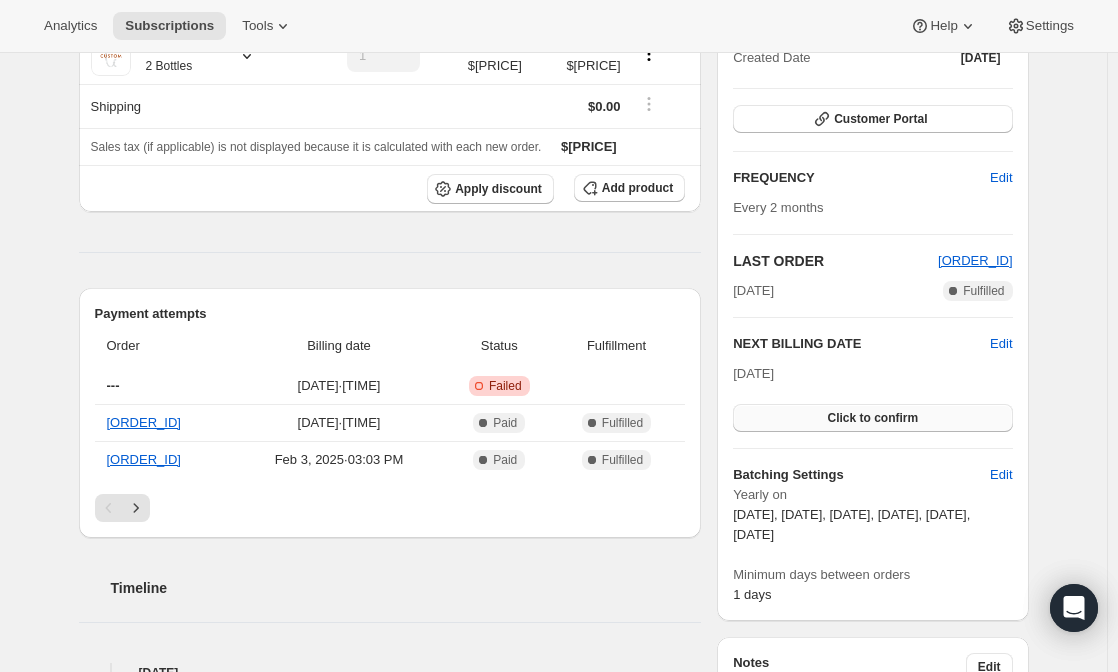 click on "Click to confirm" at bounding box center [872, 418] 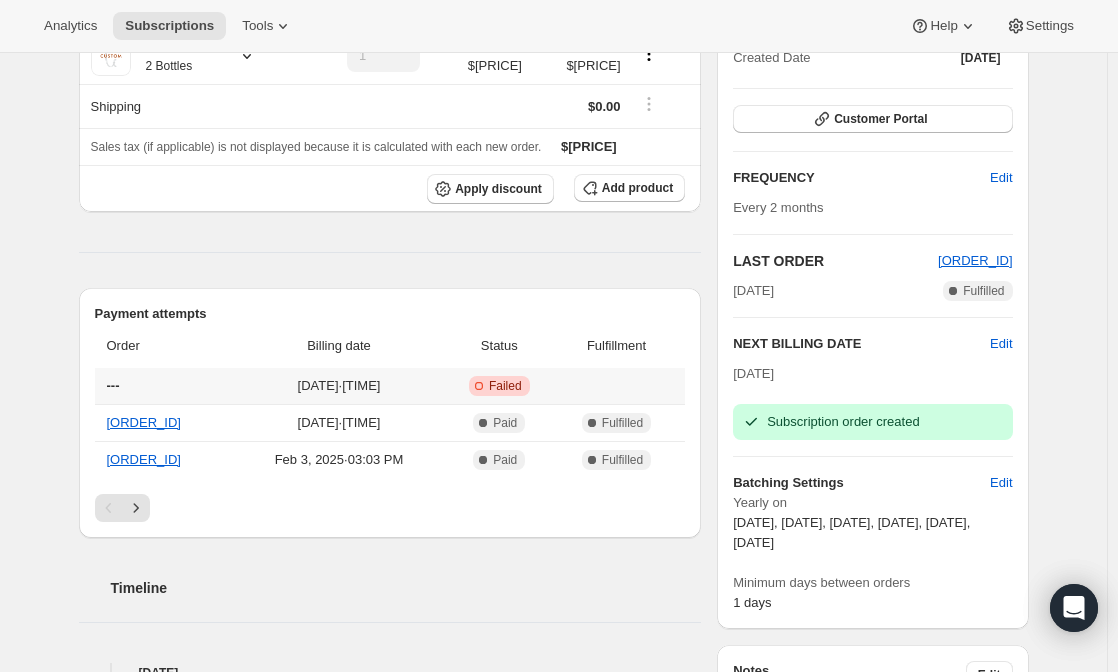 click at bounding box center (619, 386) 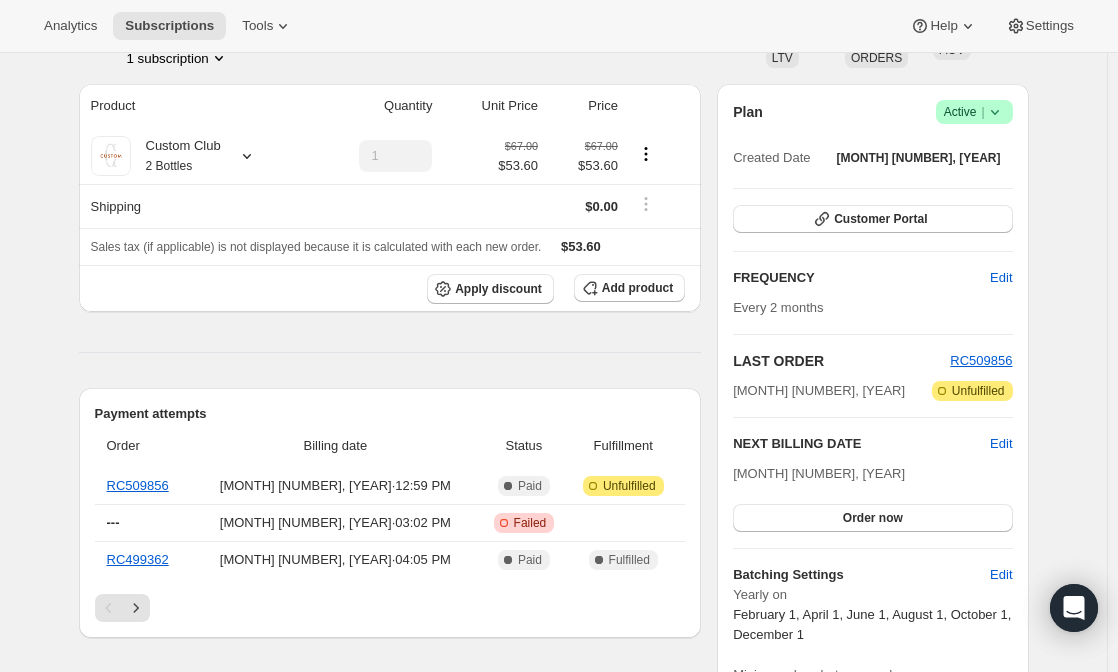 scroll, scrollTop: 154, scrollLeft: 0, axis: vertical 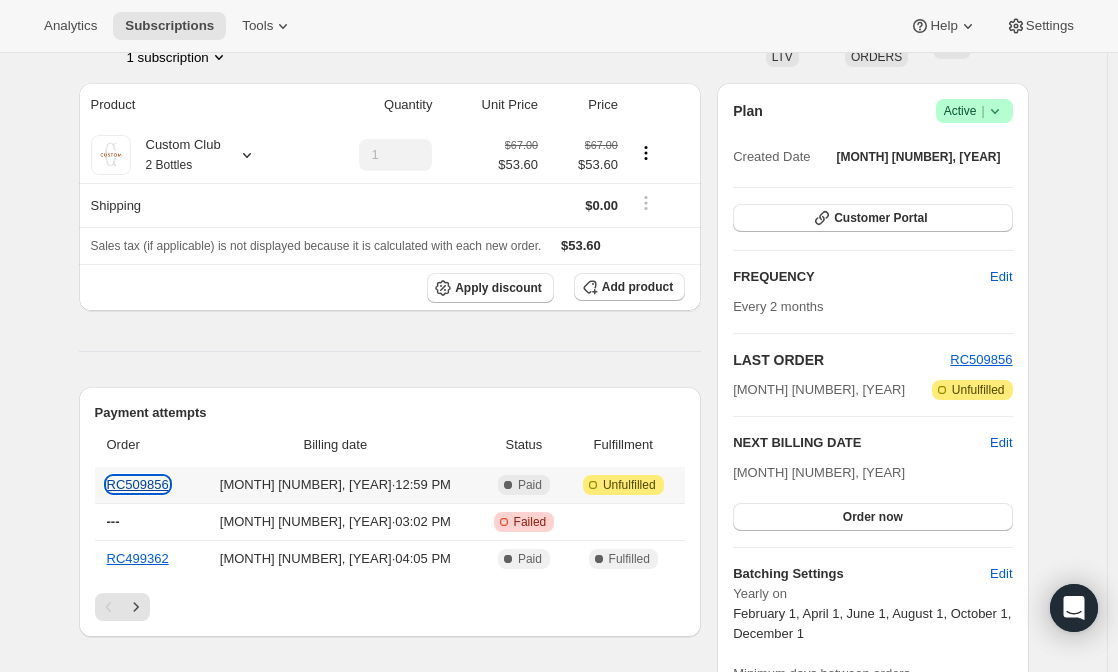 click on "RC509856" at bounding box center (138, 484) 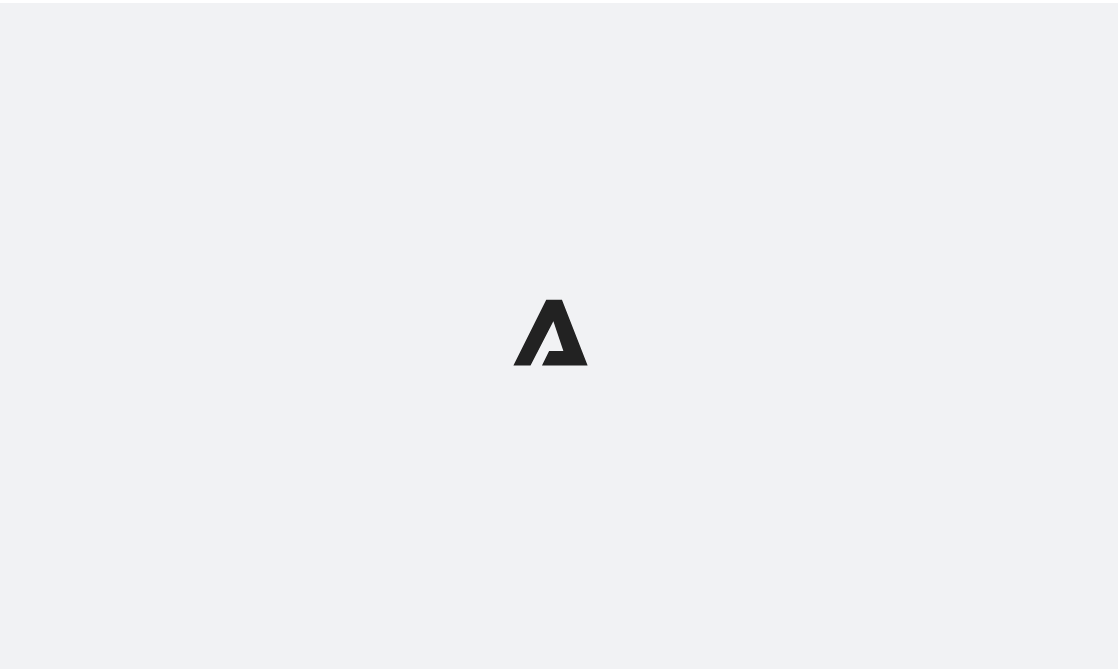 scroll, scrollTop: 0, scrollLeft: 0, axis: both 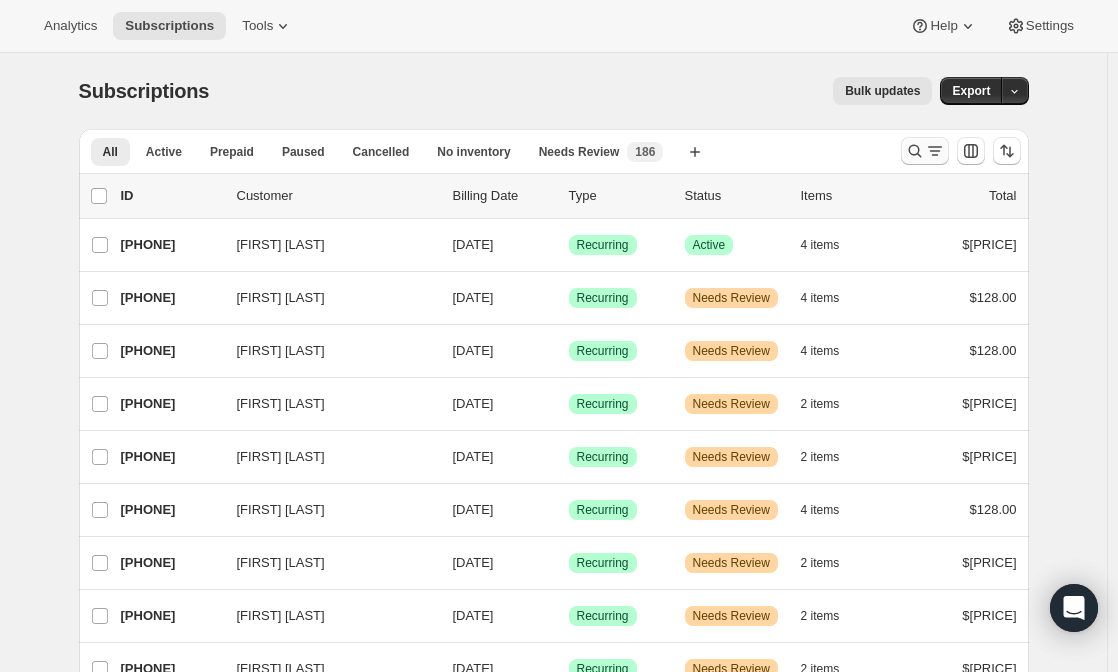 click 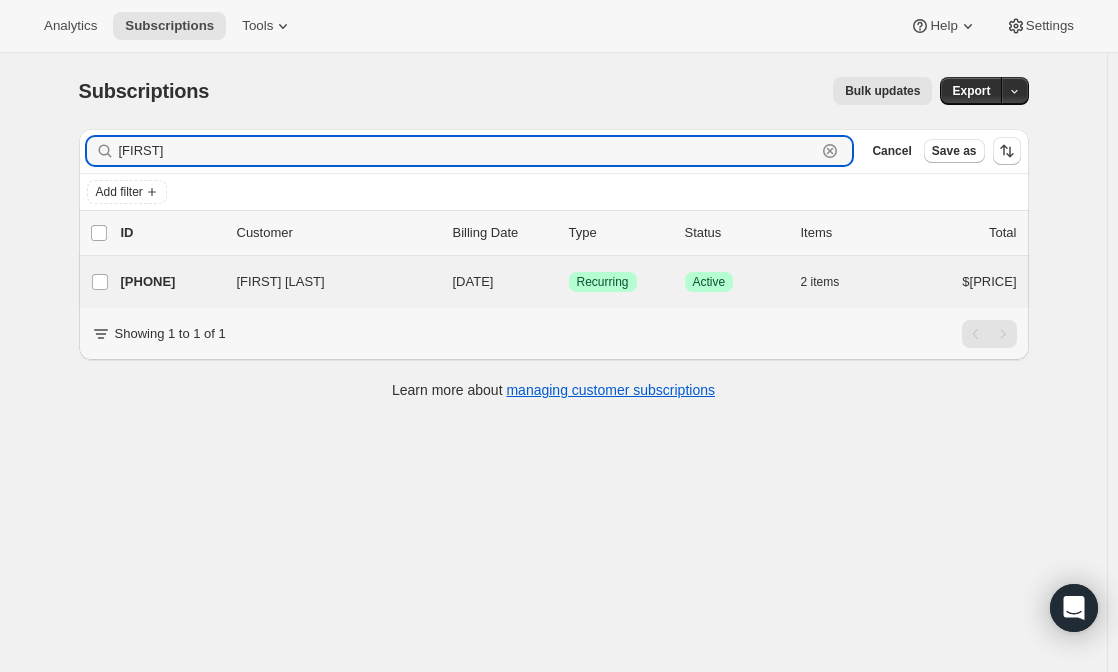 type on "[FIRST]" 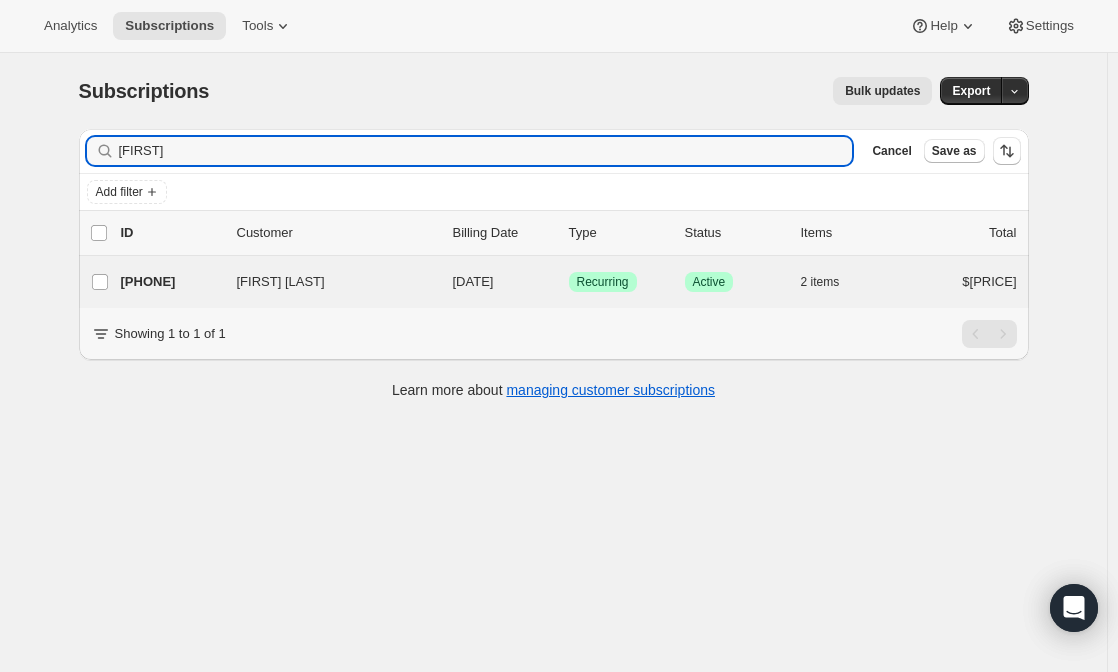 click on "[FIRST] [LAST] [PHONE] [FIRST] [LAST] [DATE] Success Recurring Success Active 2   items $[PRICE]" at bounding box center [554, 282] 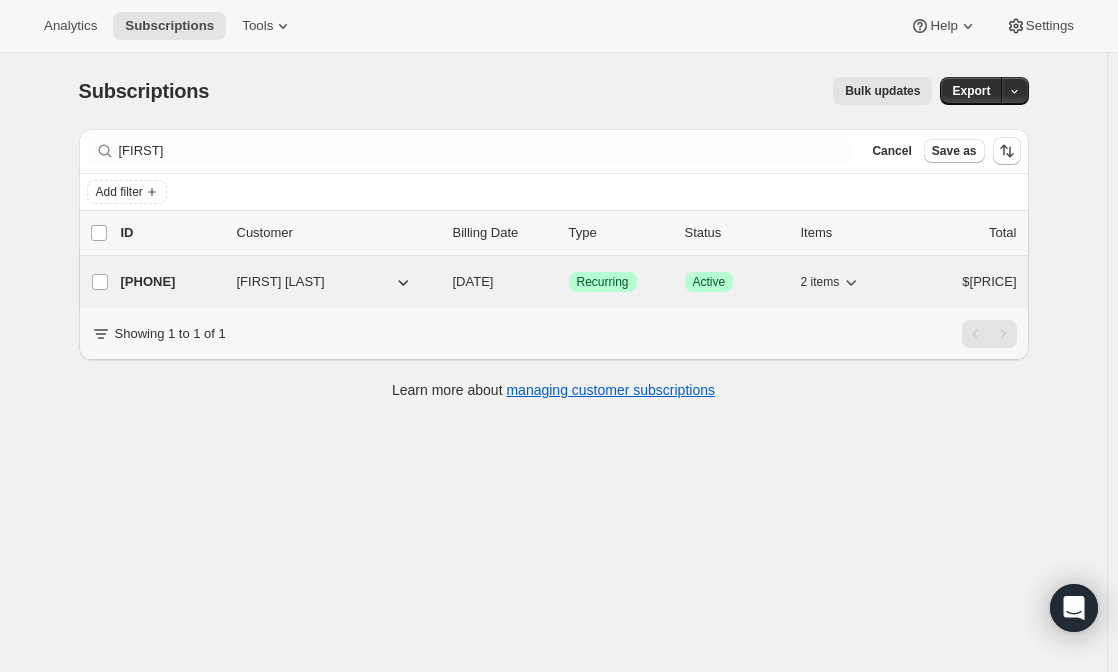 click on "[PHONE]" at bounding box center [171, 282] 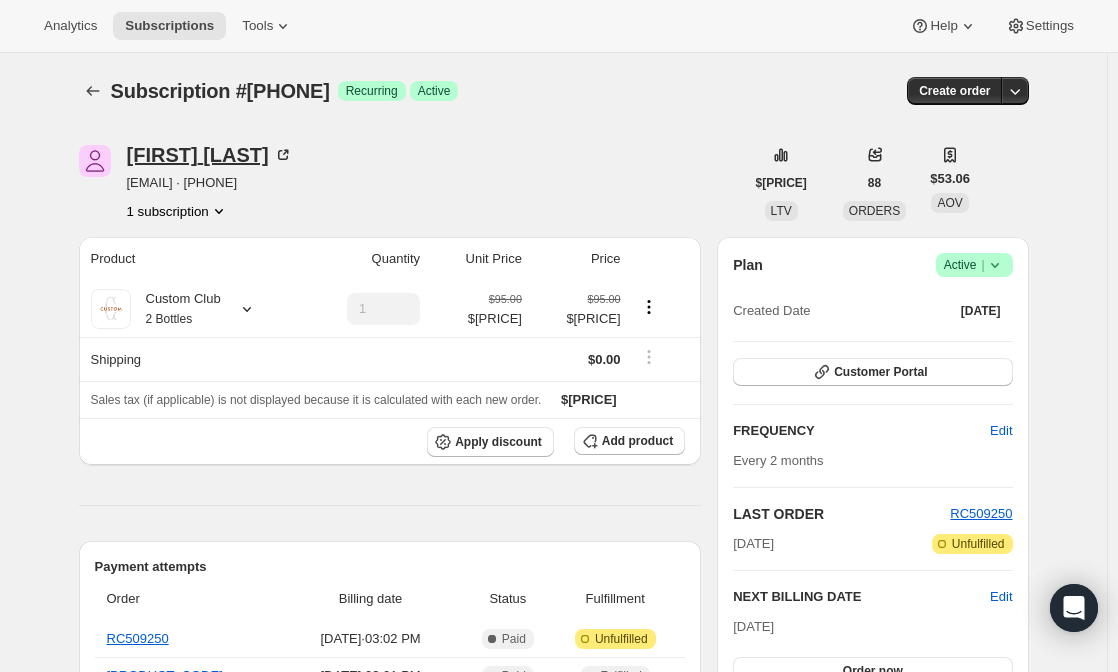 drag, startPoint x: 329, startPoint y: 149, endPoint x: 290, endPoint y: 155, distance: 39.45884 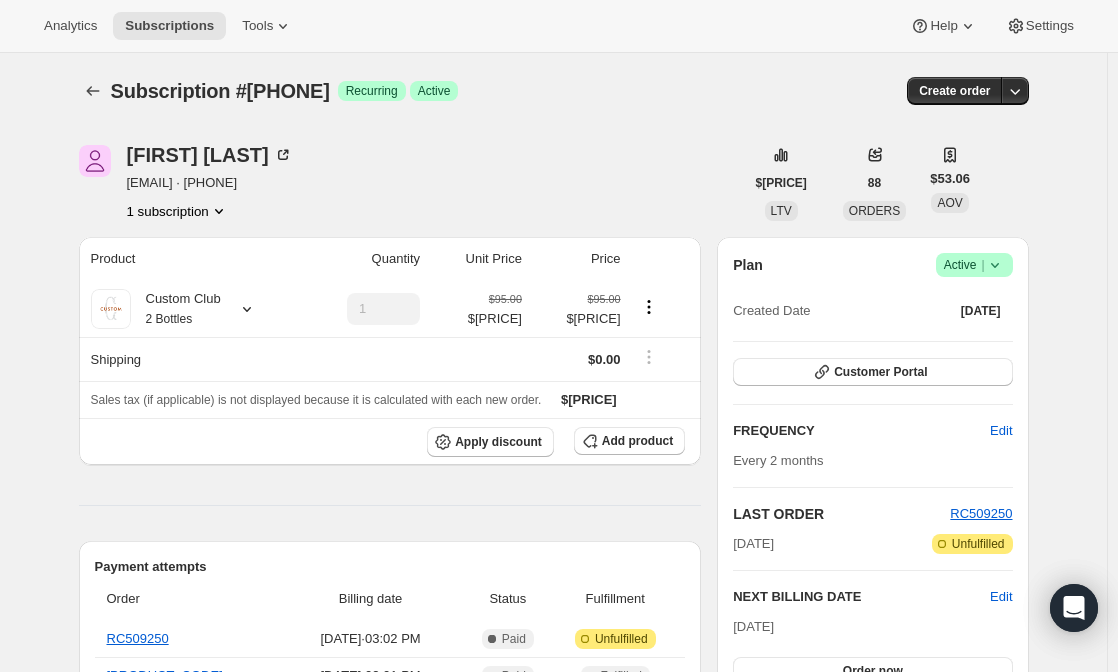 click on "[FIRST] [LAST] [PHONE] [FIRST] [LAST] [DATE] Success Recurring Success Active 2   items $[PRICE]" at bounding box center [411, 183] 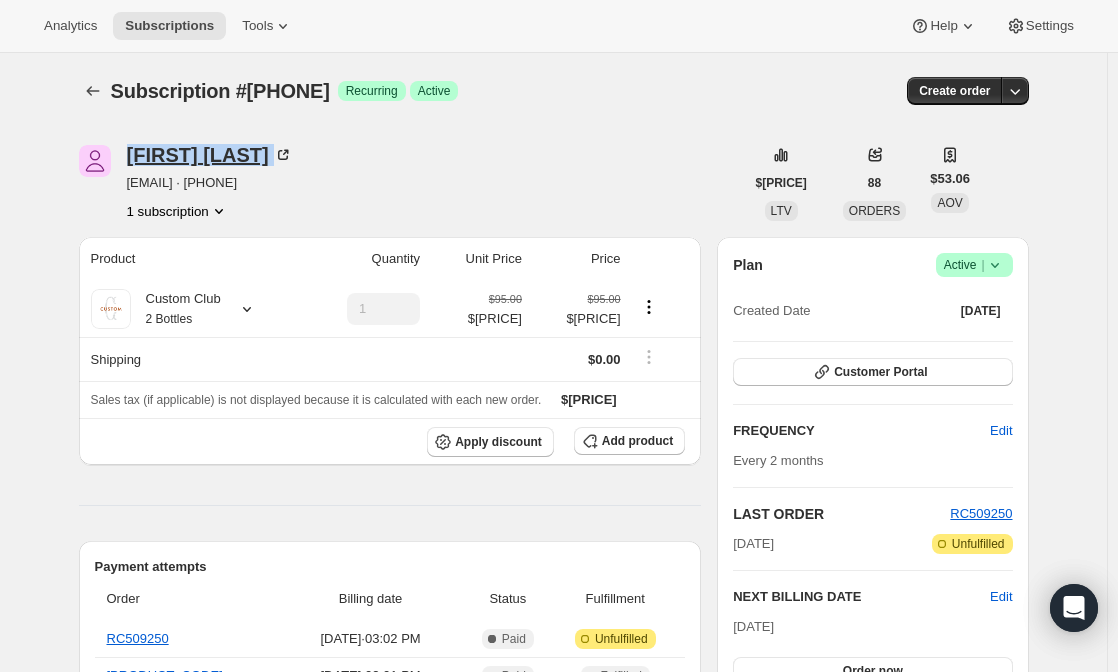 drag, startPoint x: 335, startPoint y: 153, endPoint x: 134, endPoint y: 148, distance: 201.06218 